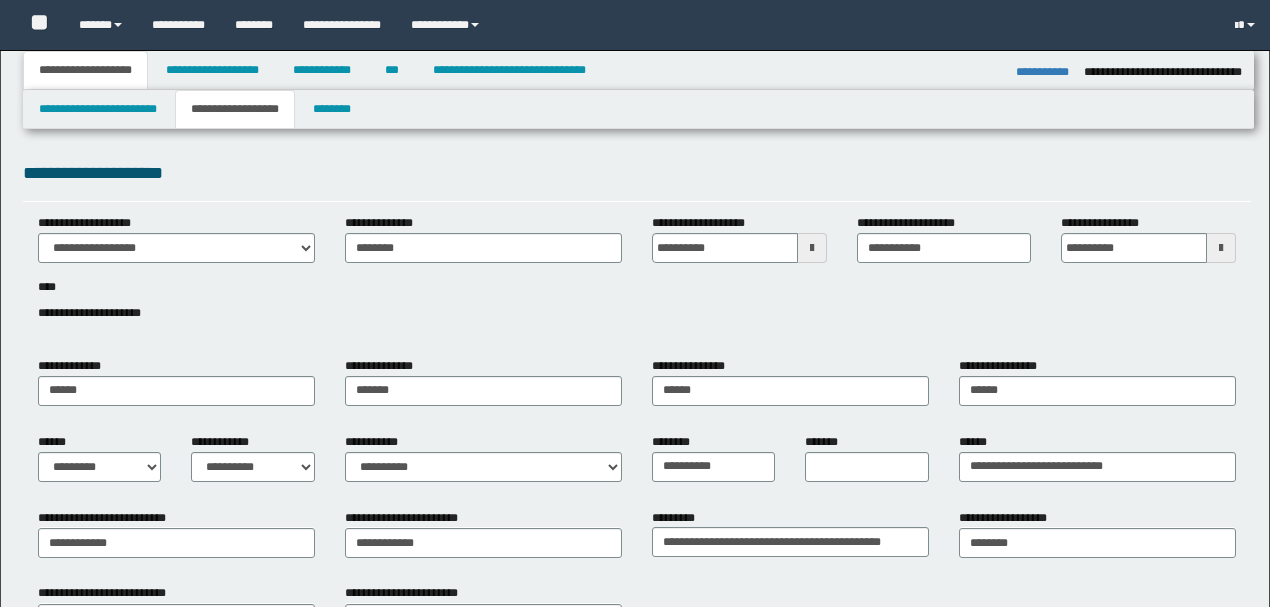 select on "*" 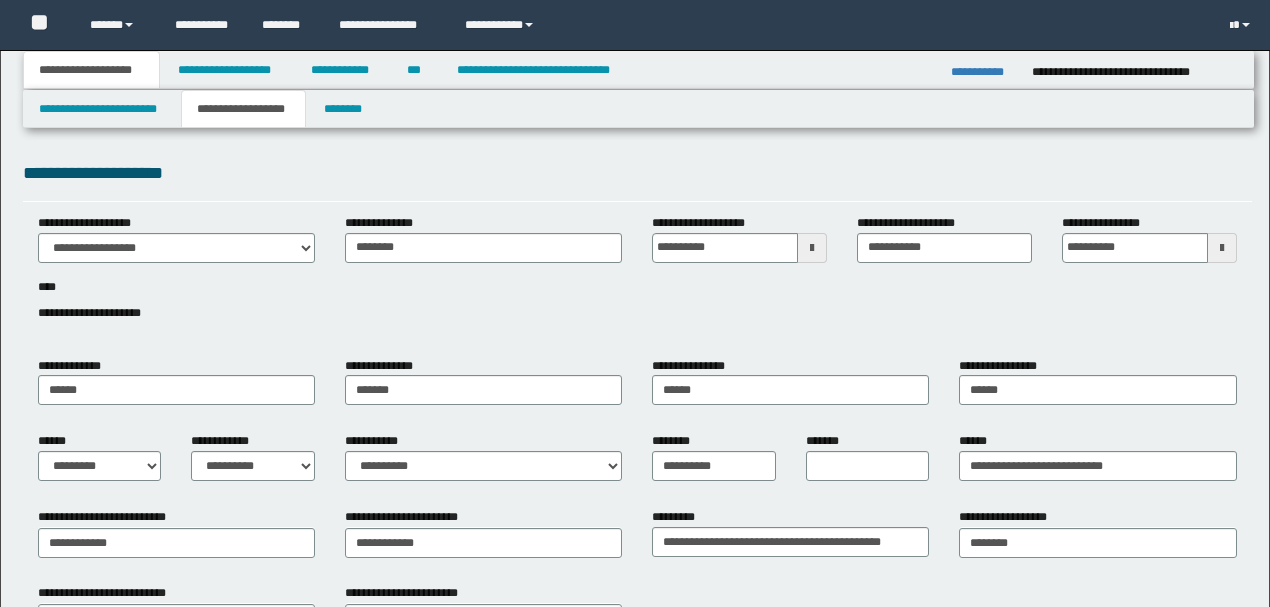 scroll, scrollTop: 0, scrollLeft: 0, axis: both 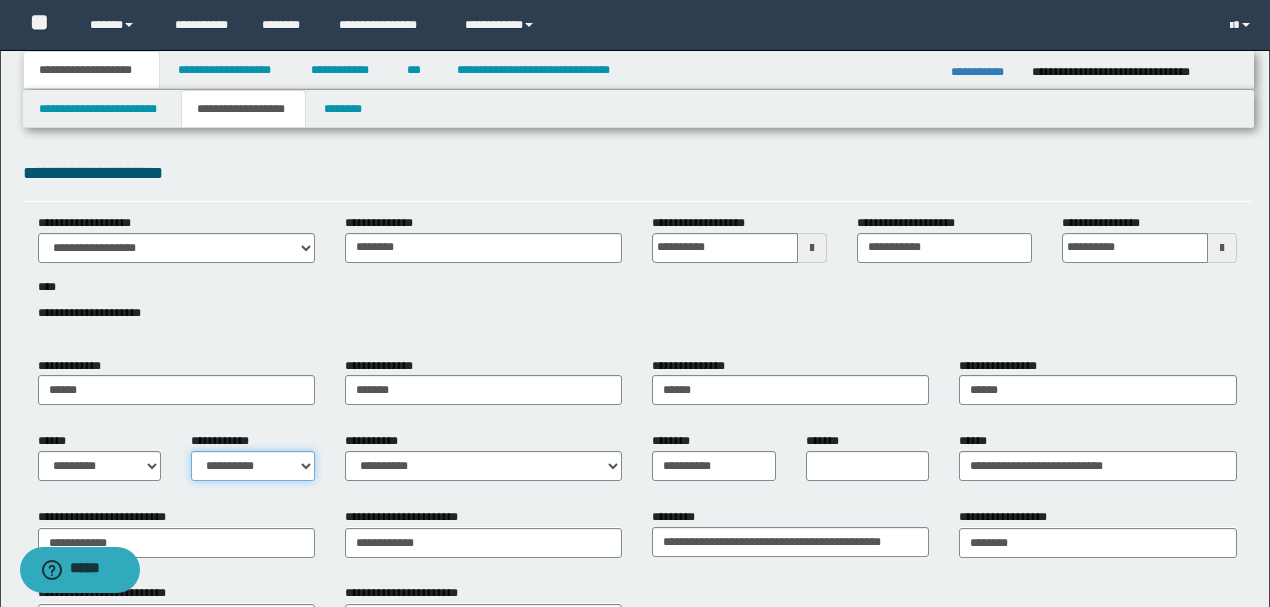 click on "**********" at bounding box center [253, 466] 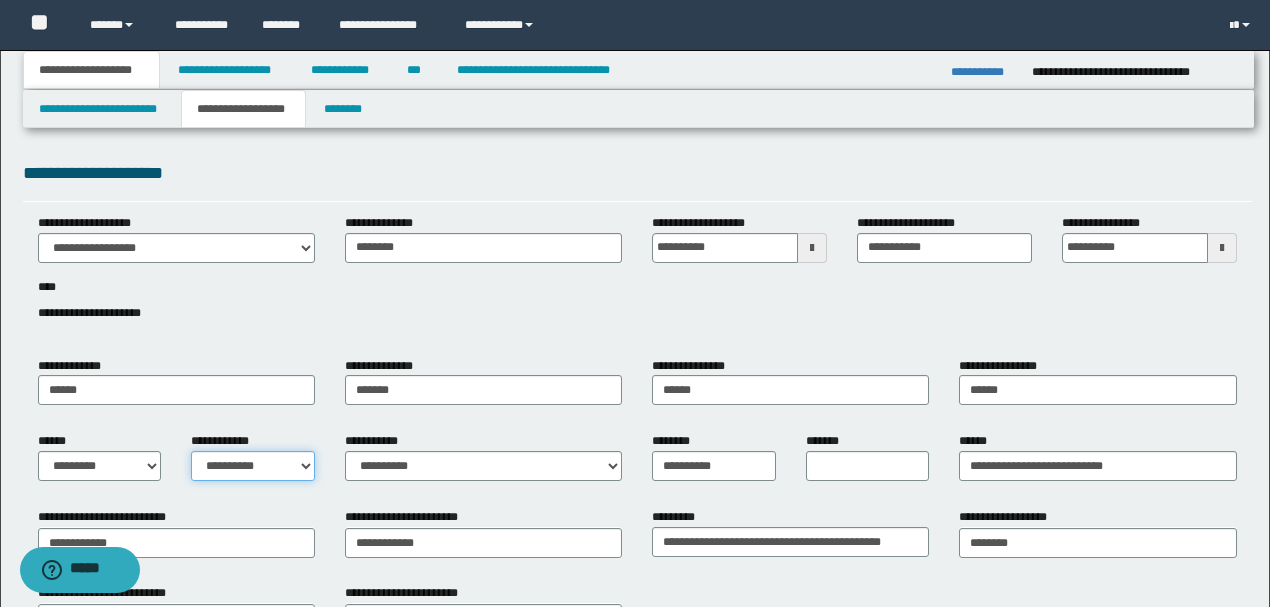 select on "*" 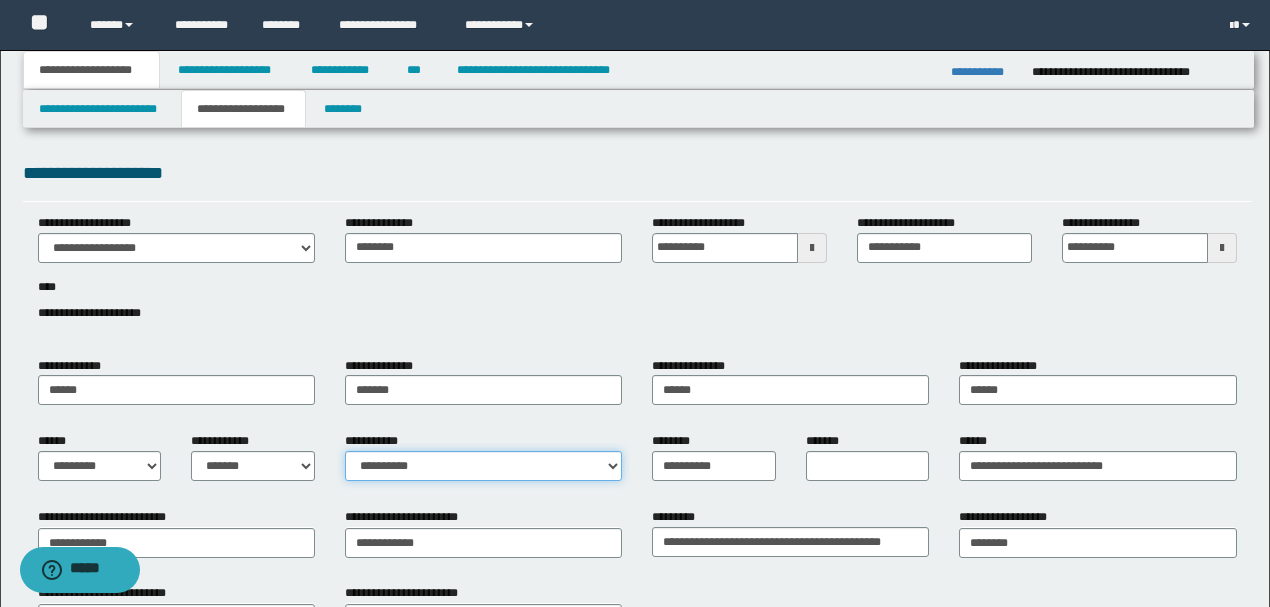 click on "**********" at bounding box center (483, 466) 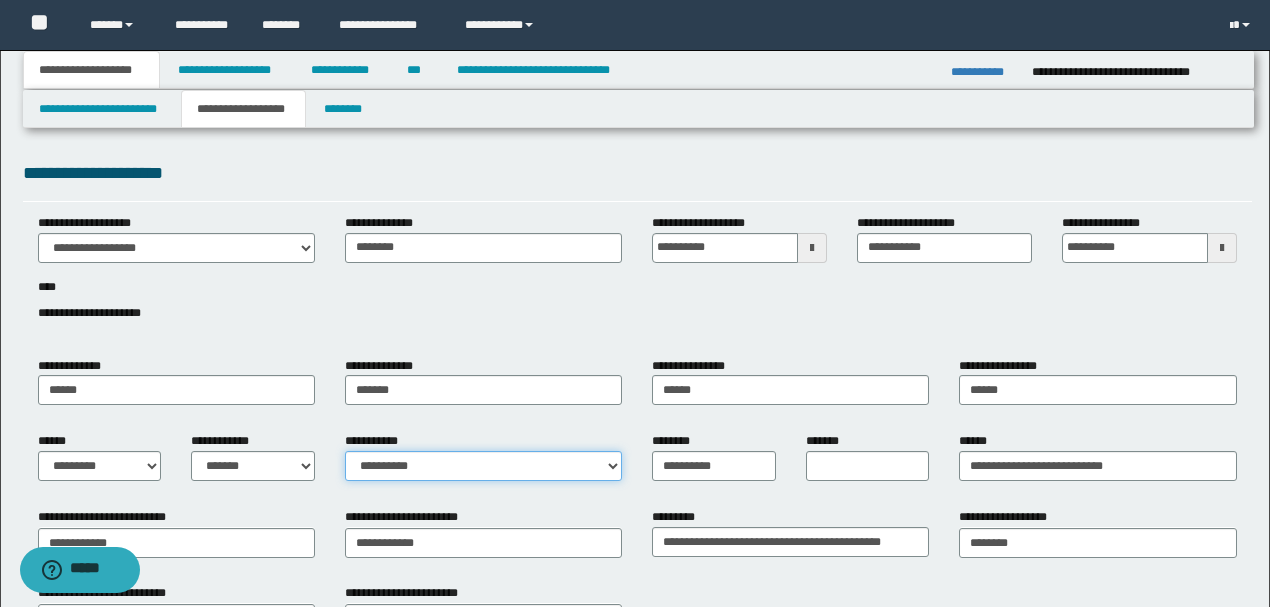select on "*" 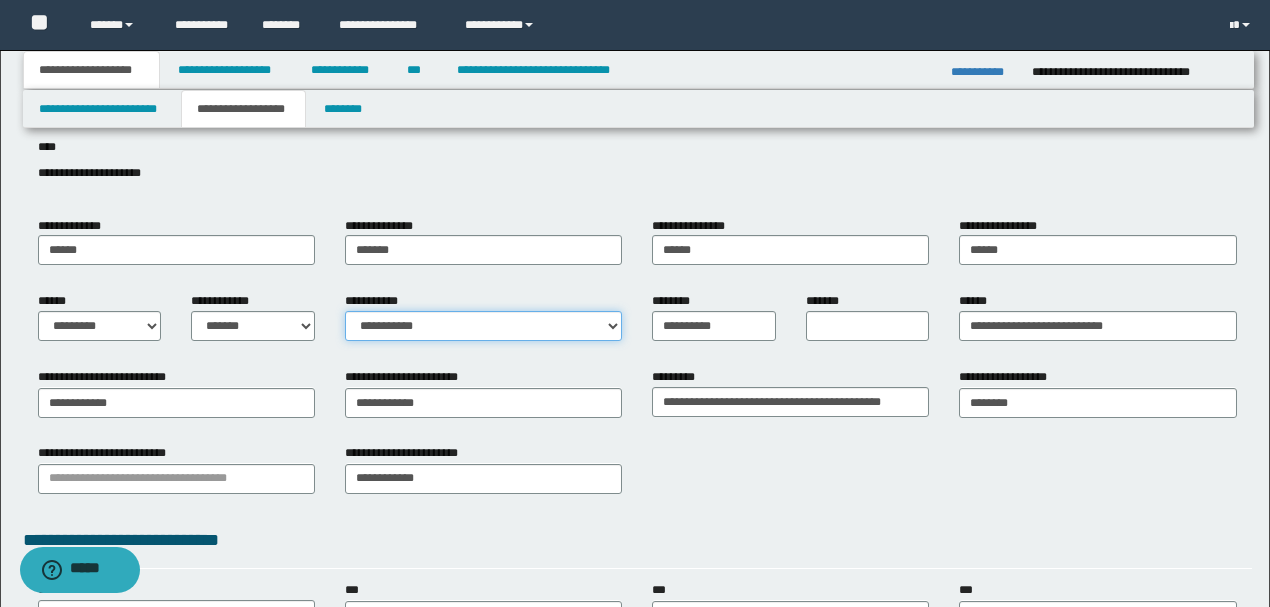 scroll, scrollTop: 200, scrollLeft: 0, axis: vertical 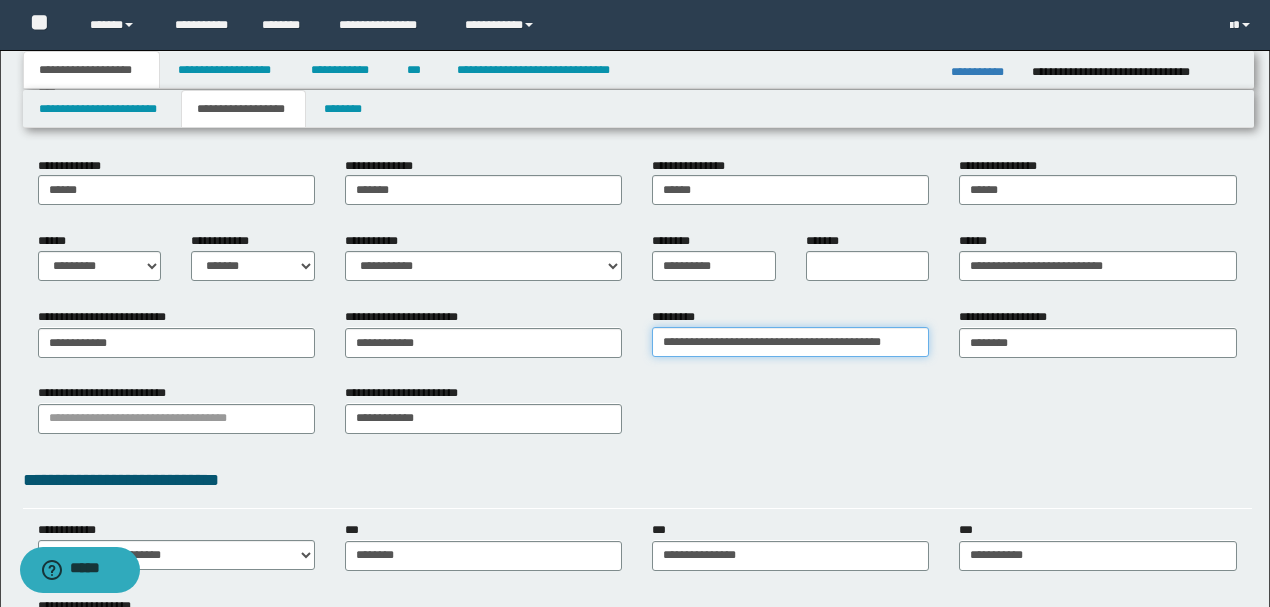 click on "**********" at bounding box center (790, 342) 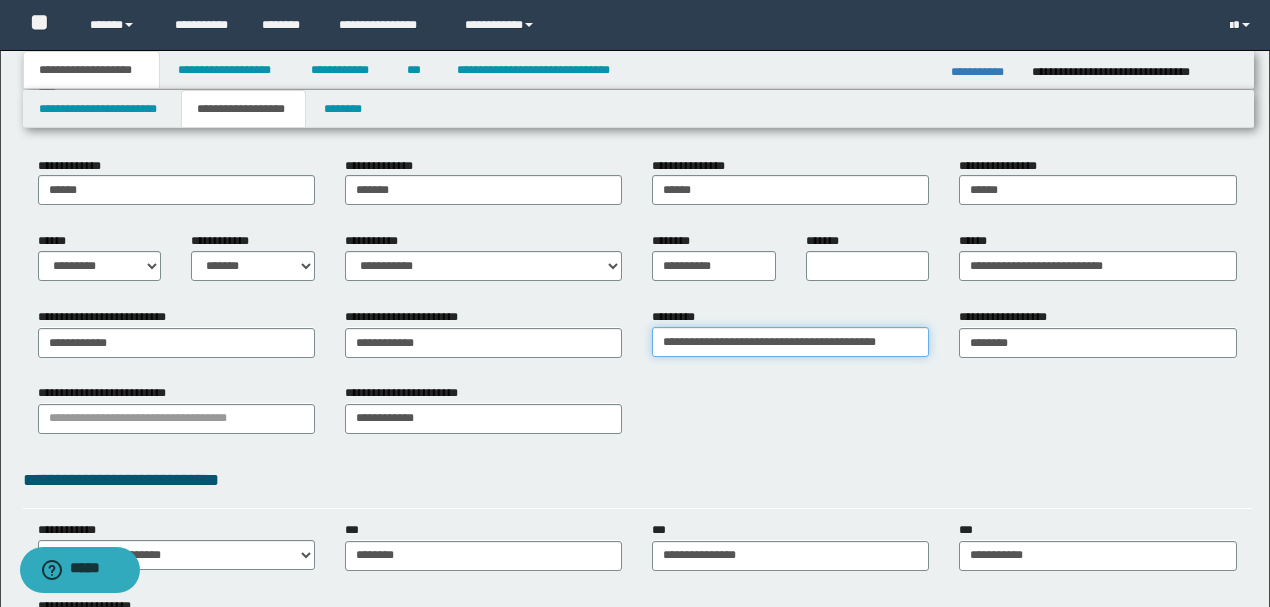 click on "**********" at bounding box center [790, 342] 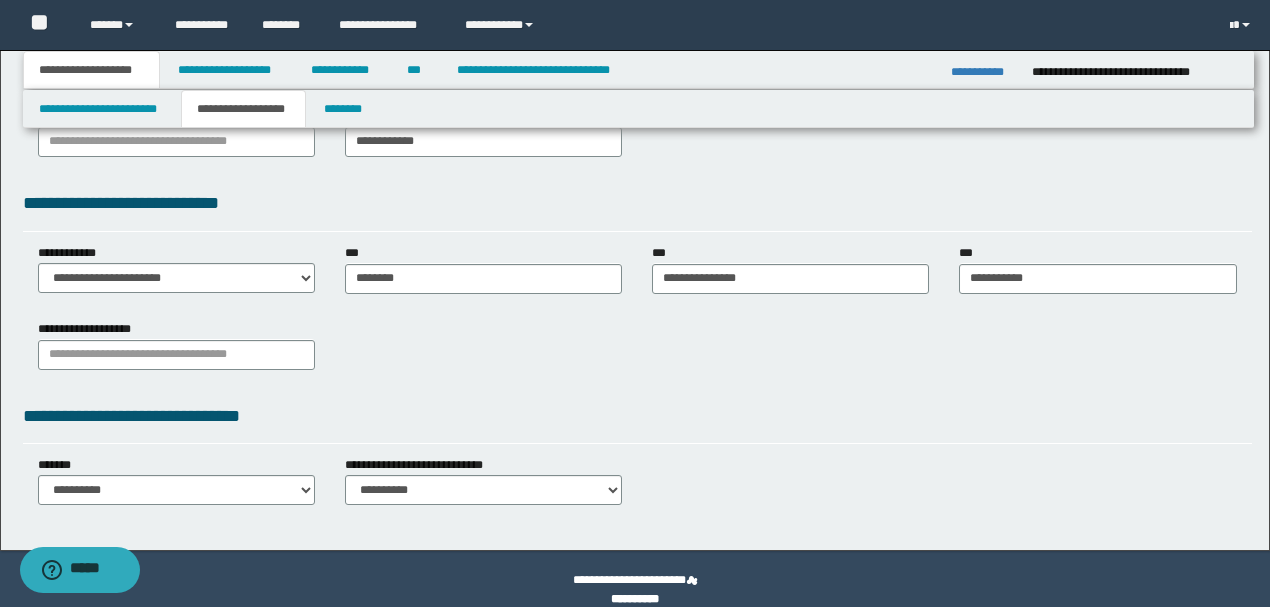 scroll, scrollTop: 498, scrollLeft: 0, axis: vertical 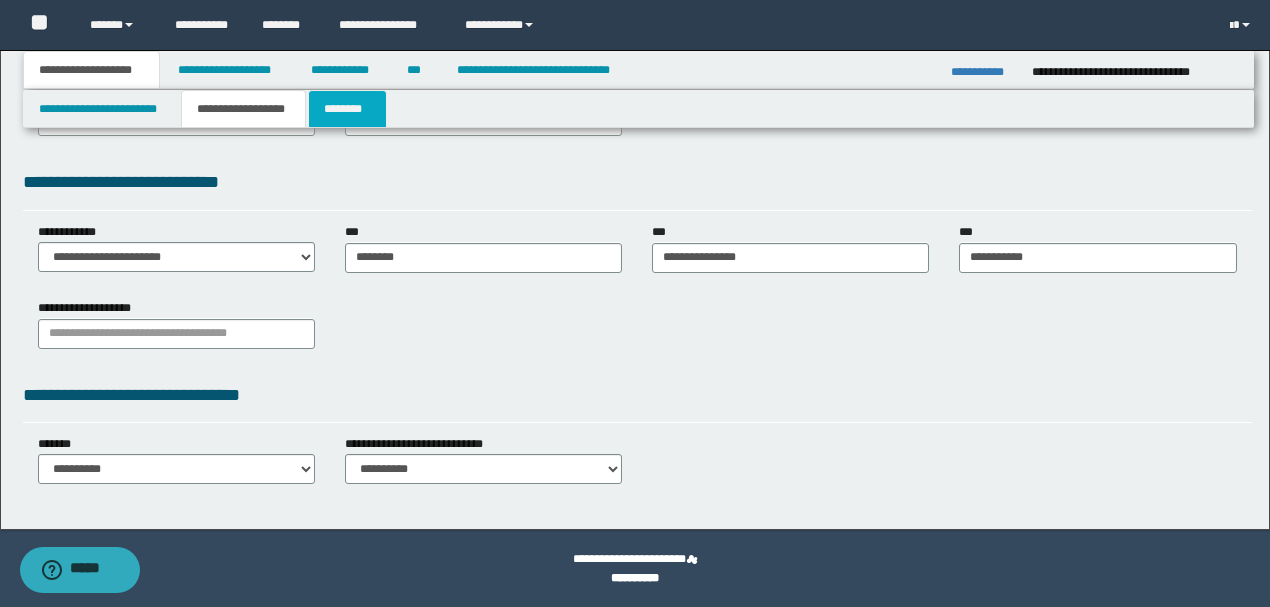 type on "**********" 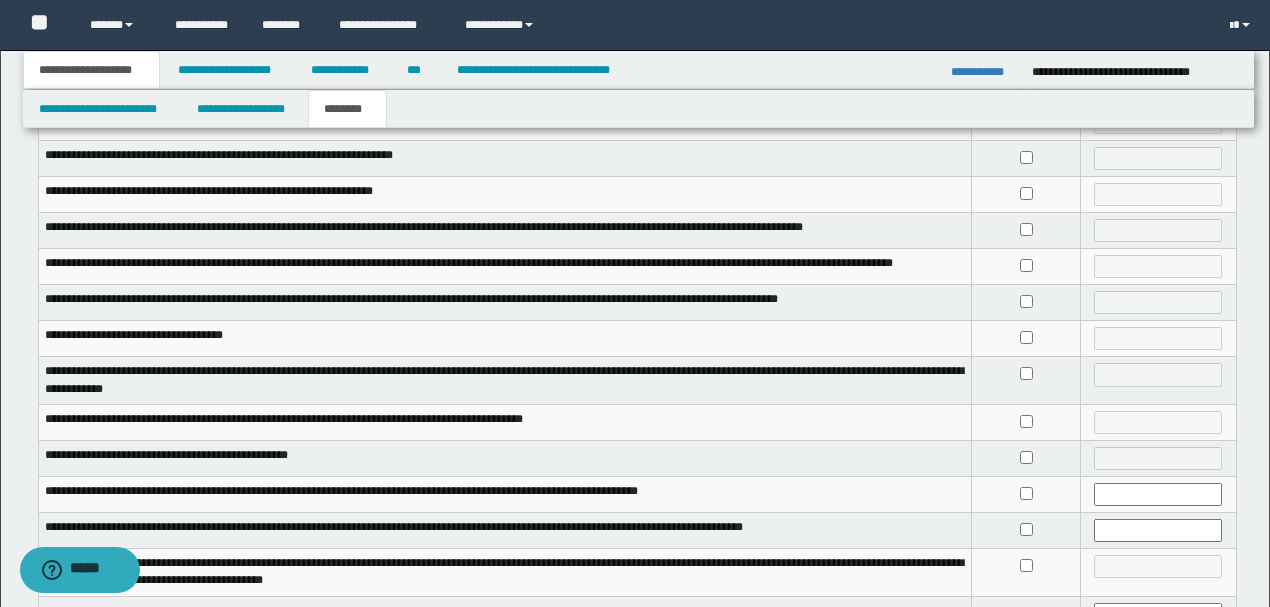 scroll, scrollTop: 333, scrollLeft: 0, axis: vertical 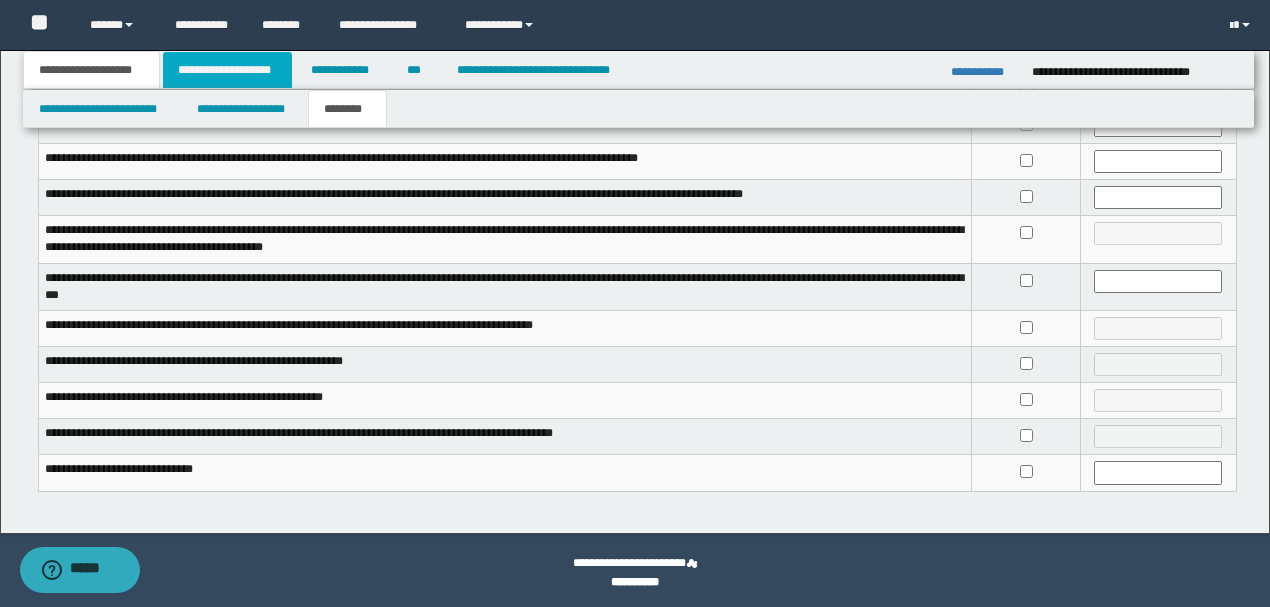click on "**********" at bounding box center (227, 70) 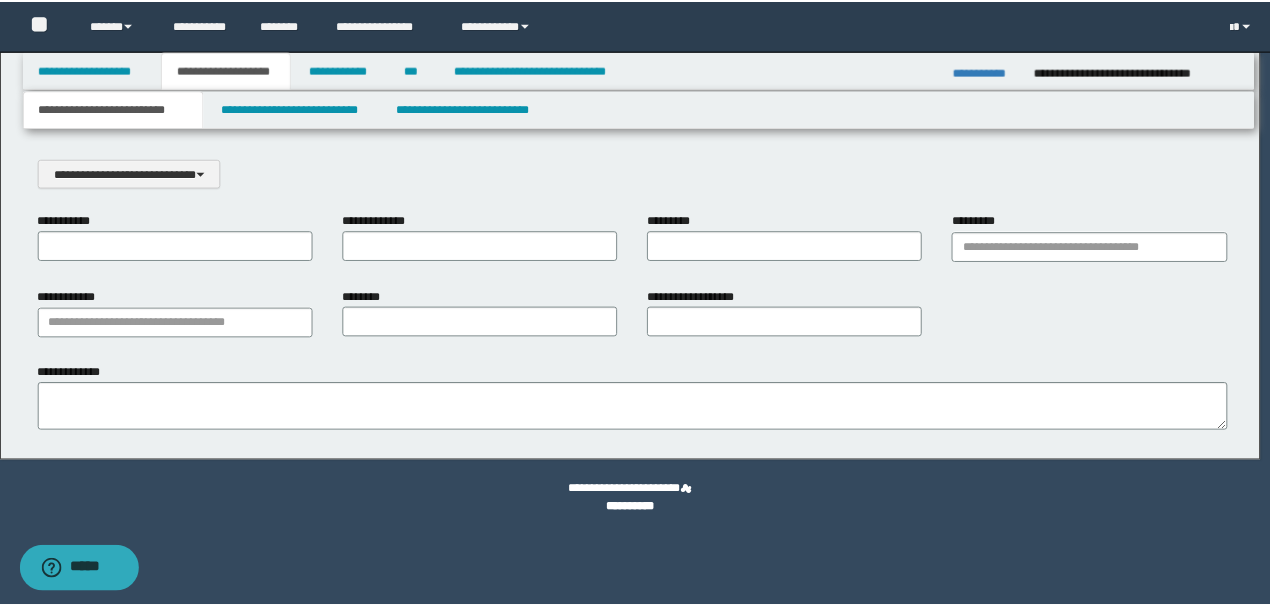 scroll, scrollTop: 0, scrollLeft: 0, axis: both 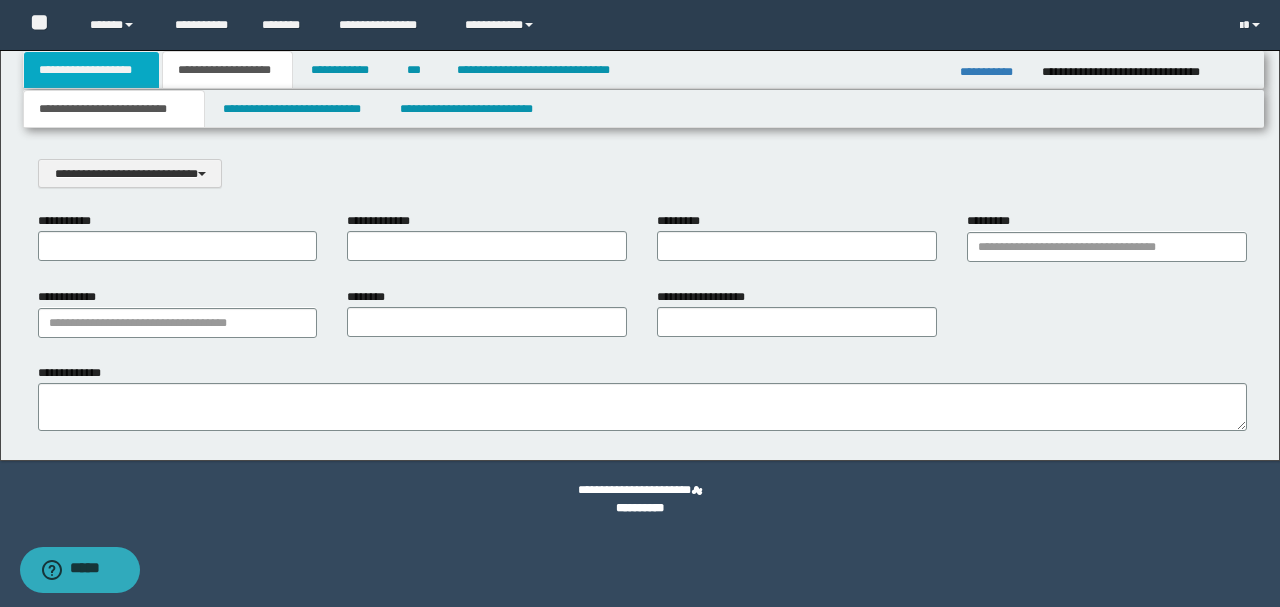 click on "**********" at bounding box center [92, 70] 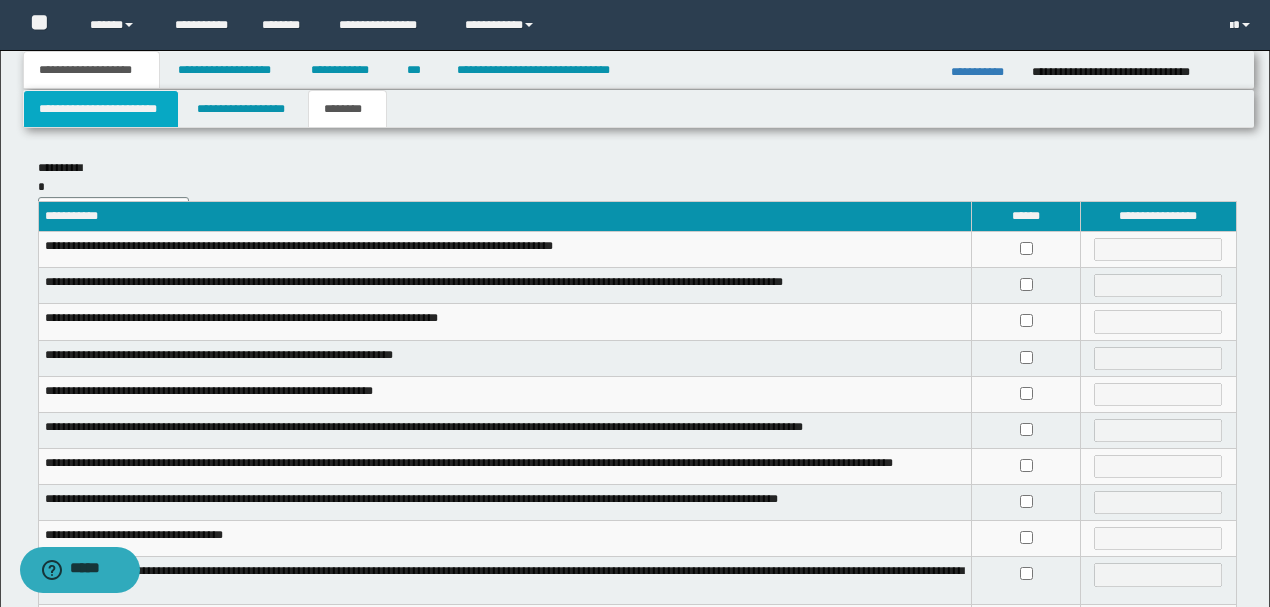 click on "**********" at bounding box center [101, 109] 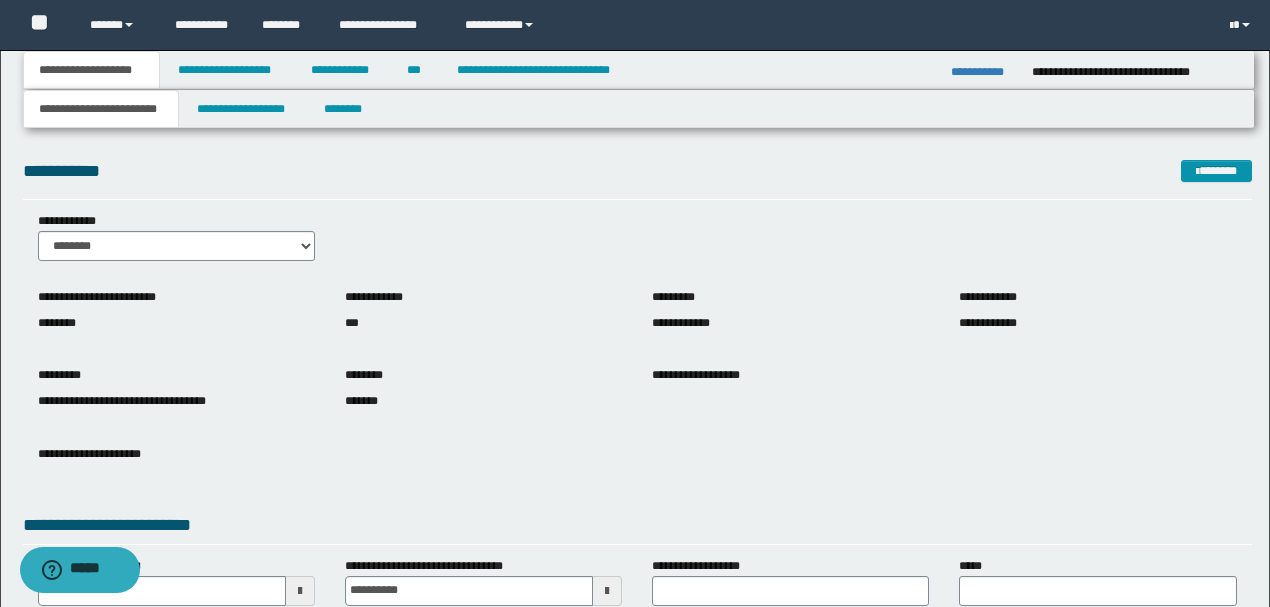scroll, scrollTop: 0, scrollLeft: 0, axis: both 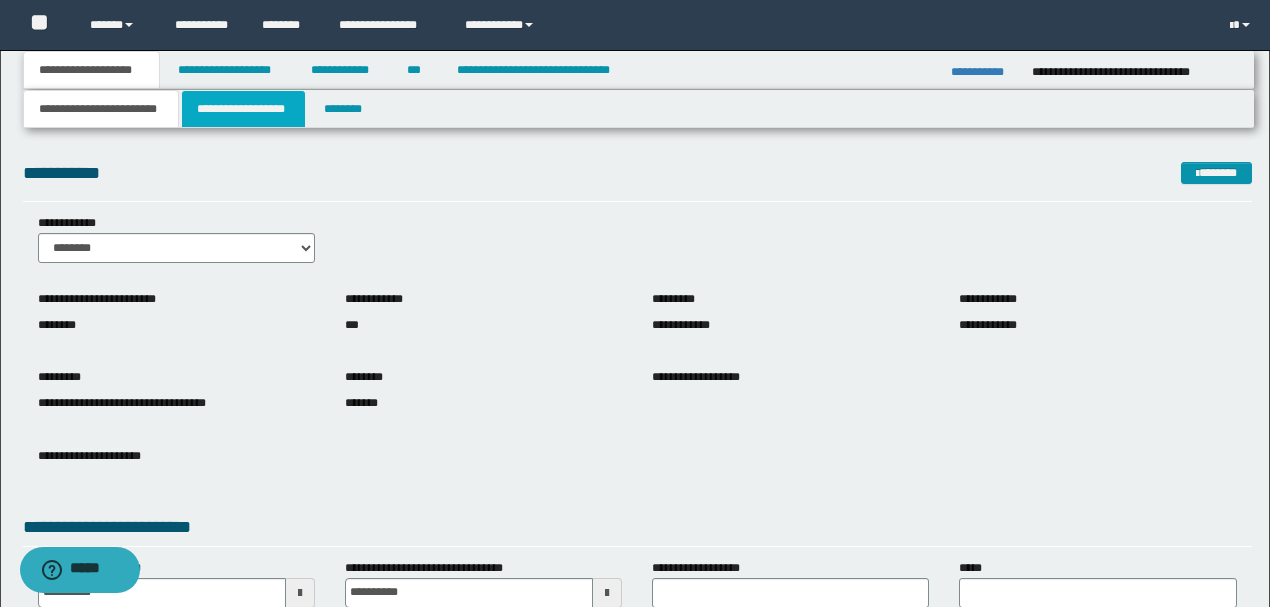 click on "**********" at bounding box center (243, 109) 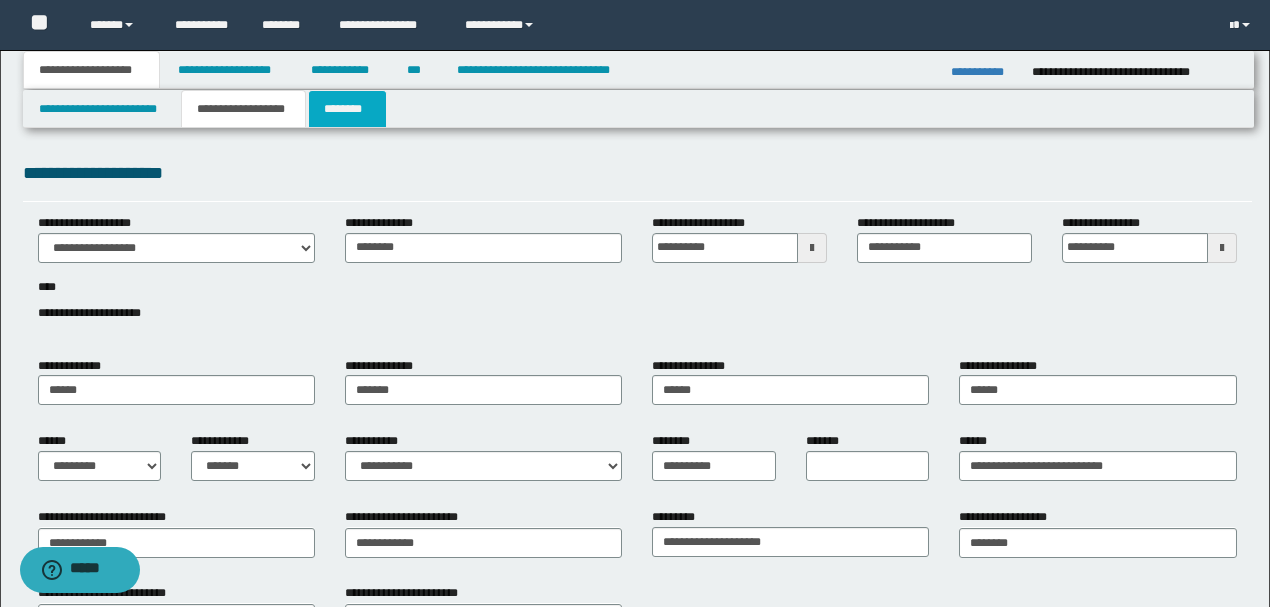 click on "********" at bounding box center (347, 109) 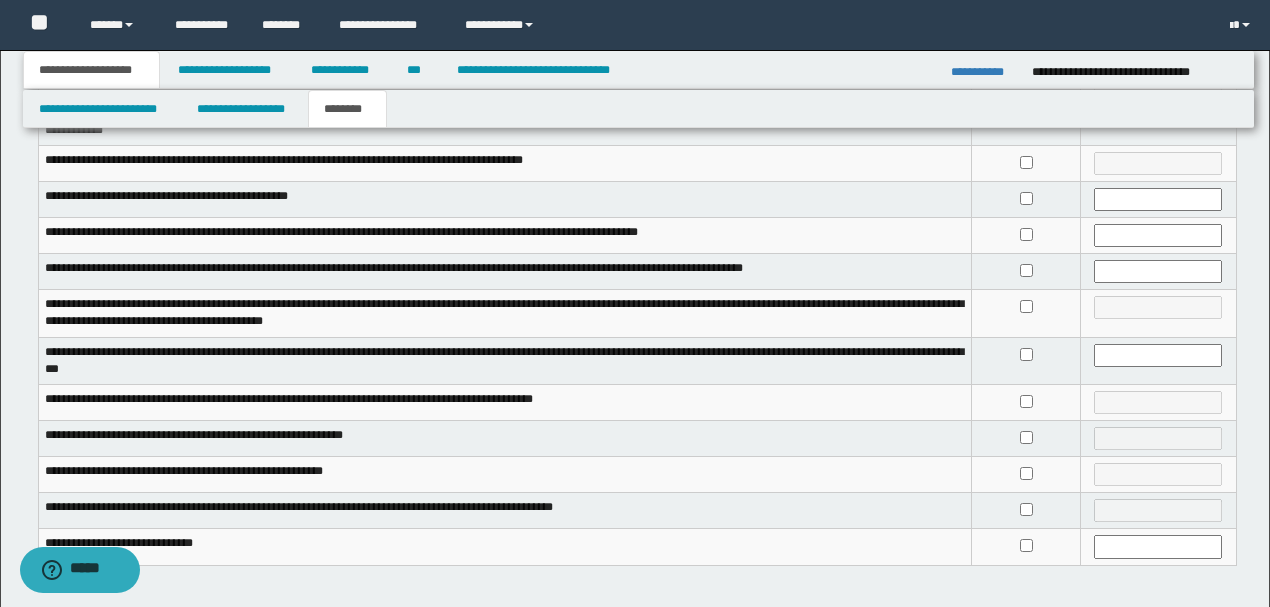 scroll, scrollTop: 537, scrollLeft: 0, axis: vertical 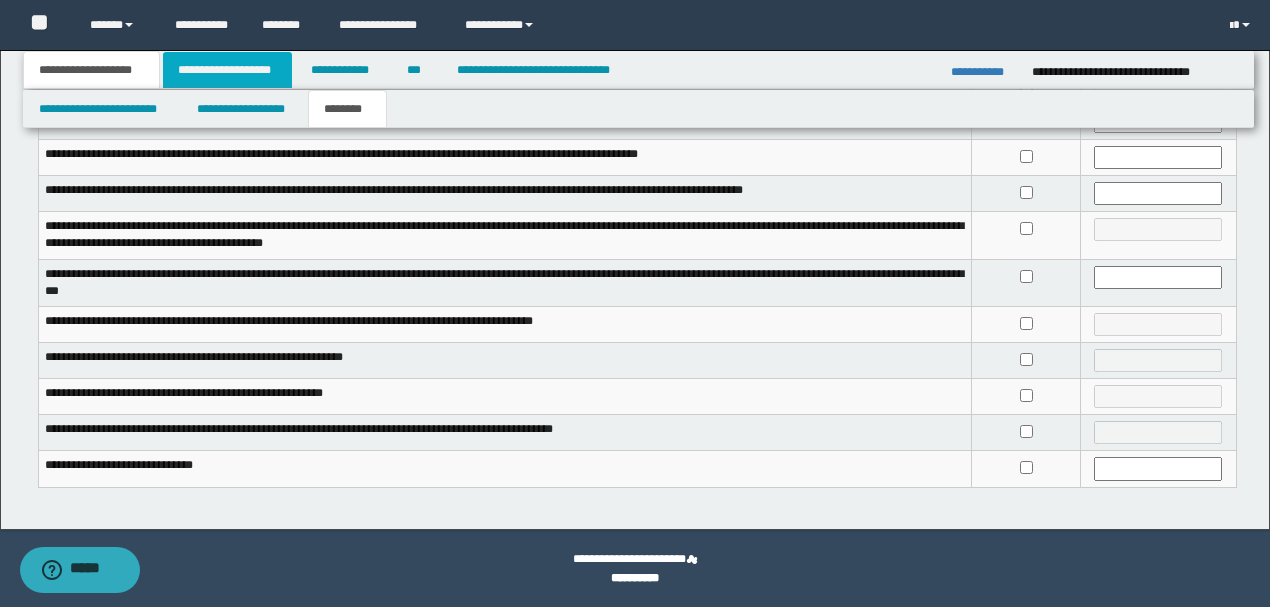click on "**********" at bounding box center [227, 70] 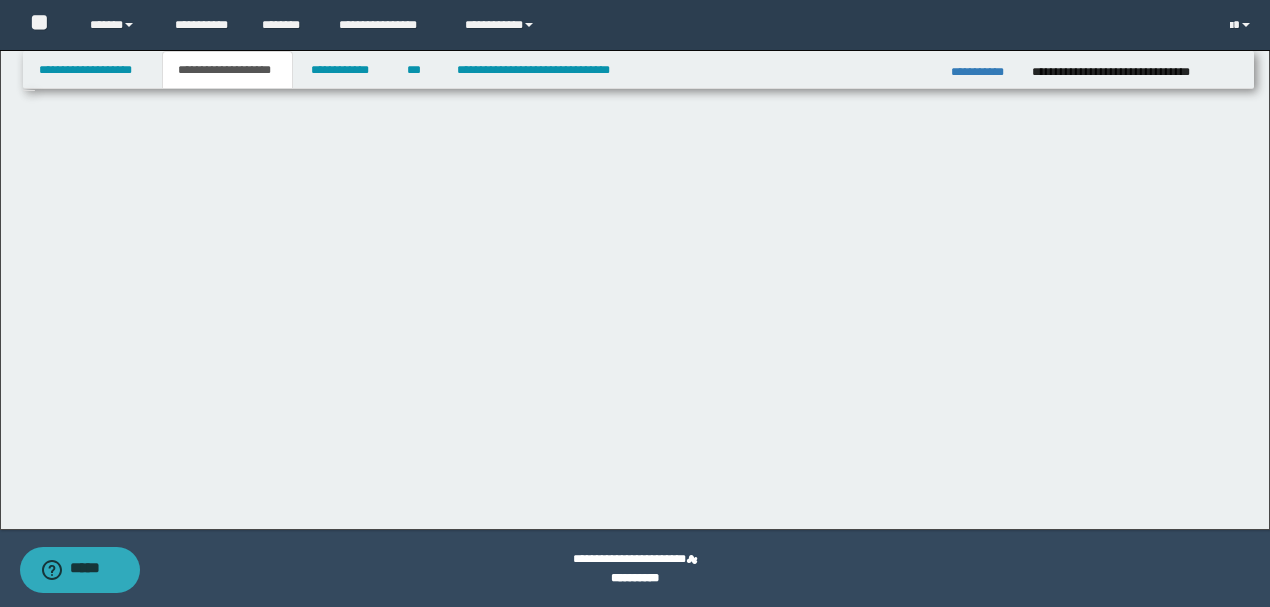 scroll, scrollTop: 0, scrollLeft: 0, axis: both 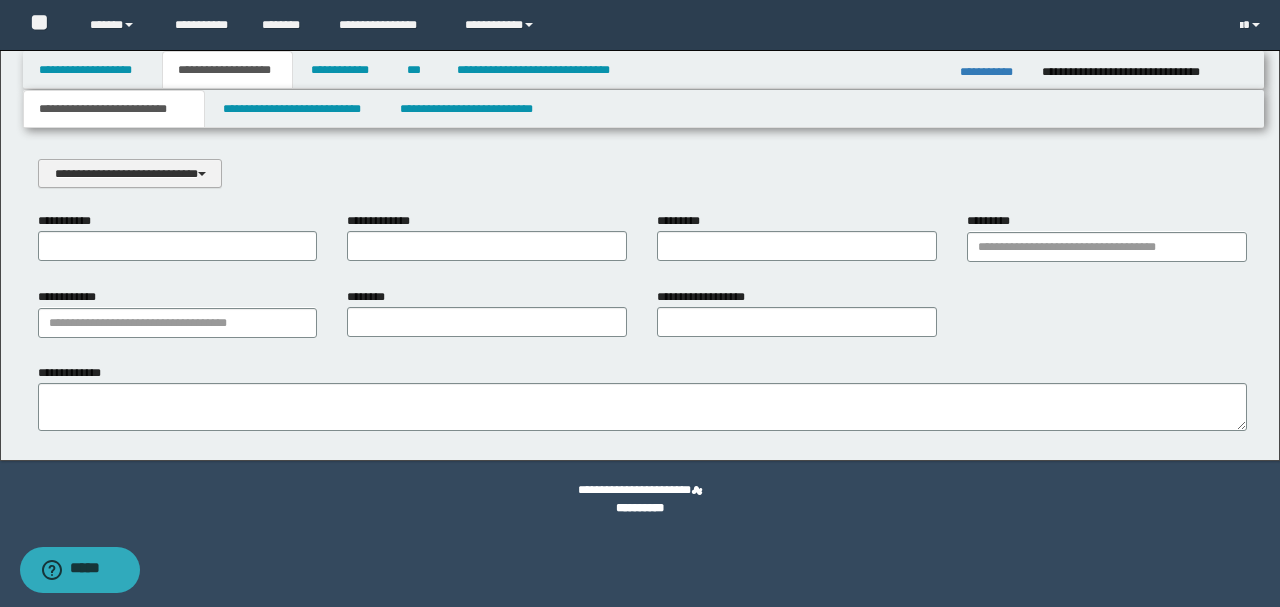 click on "**********" at bounding box center [130, 173] 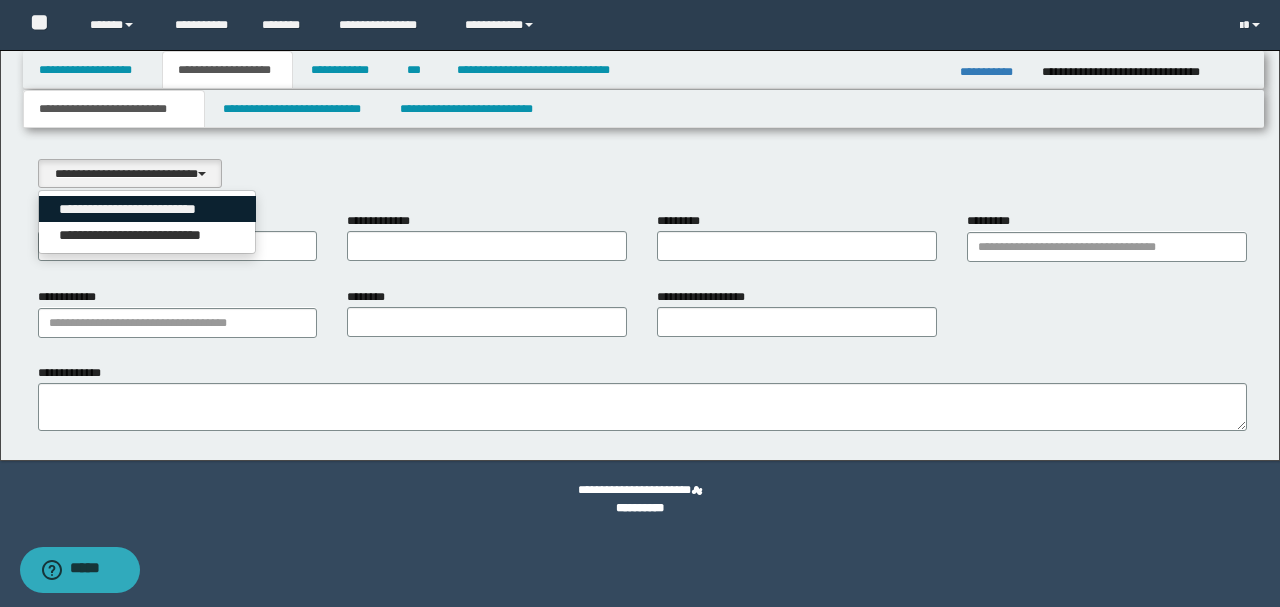click on "**********" at bounding box center [148, 209] 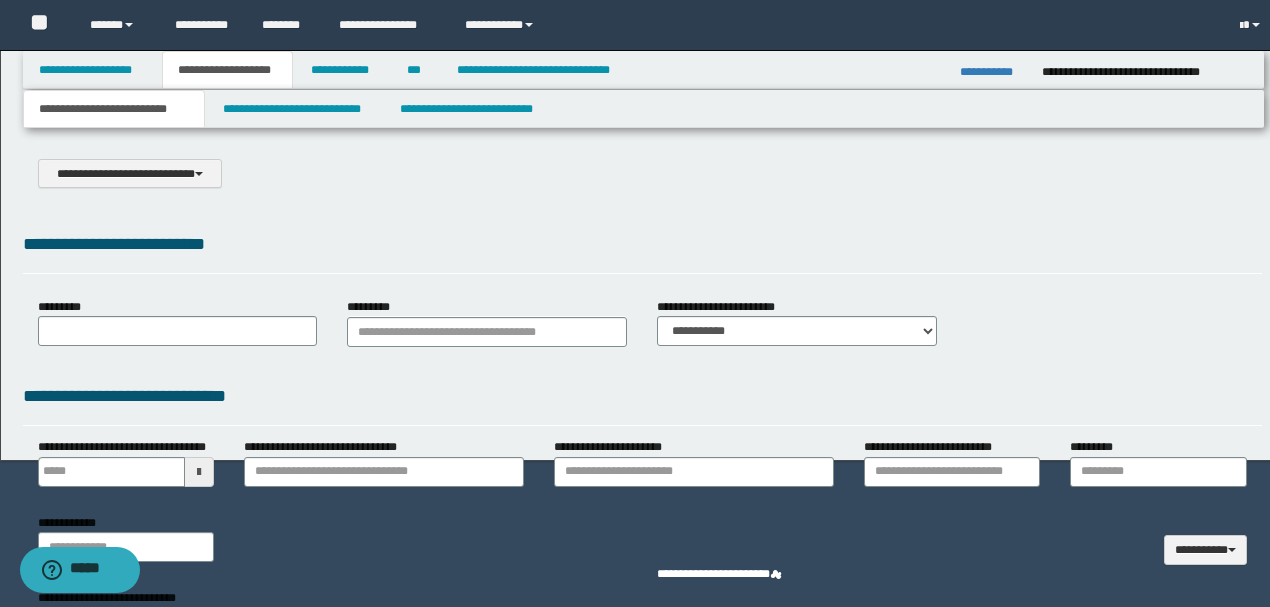 select on "*" 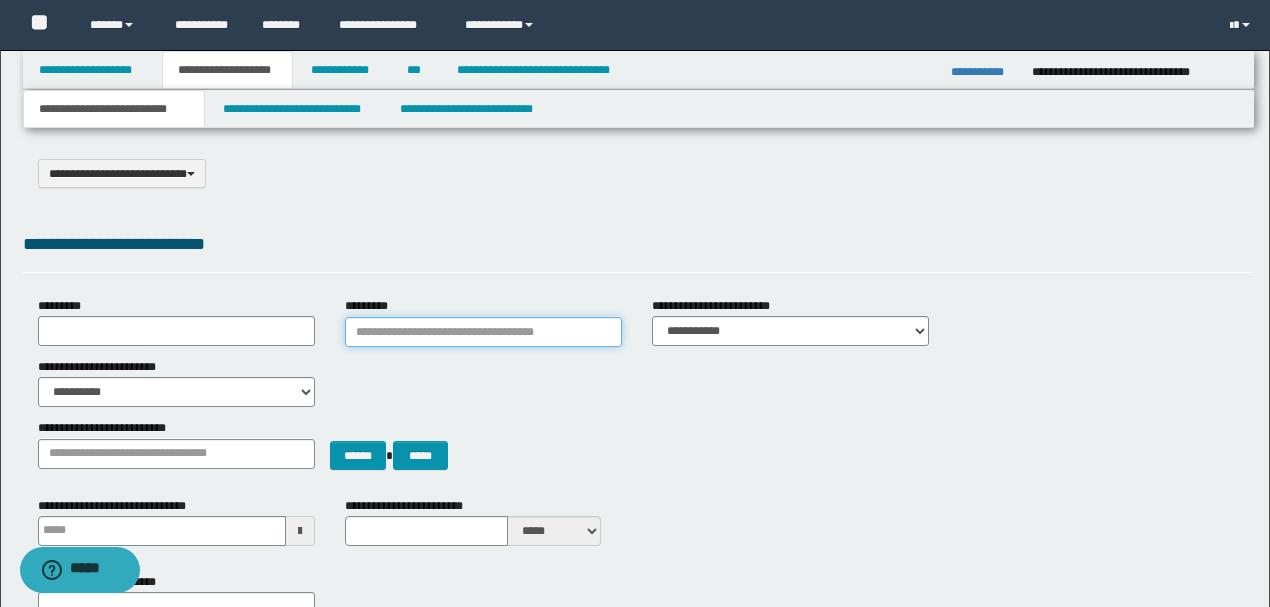 click on "*********" at bounding box center [483, 332] 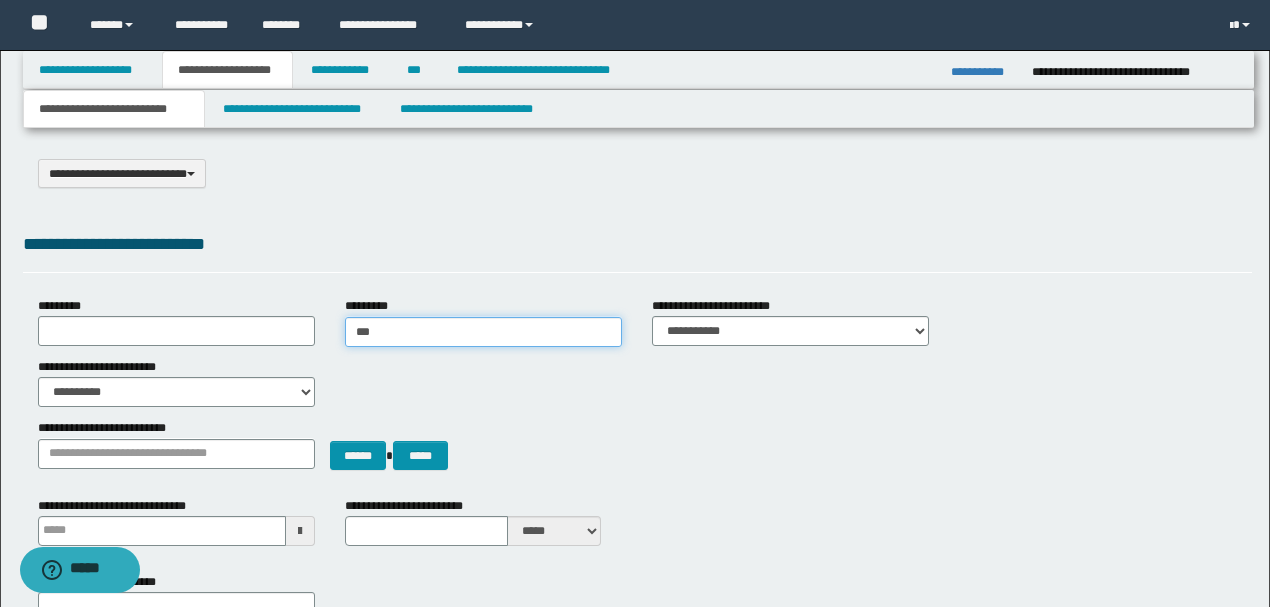 type on "****" 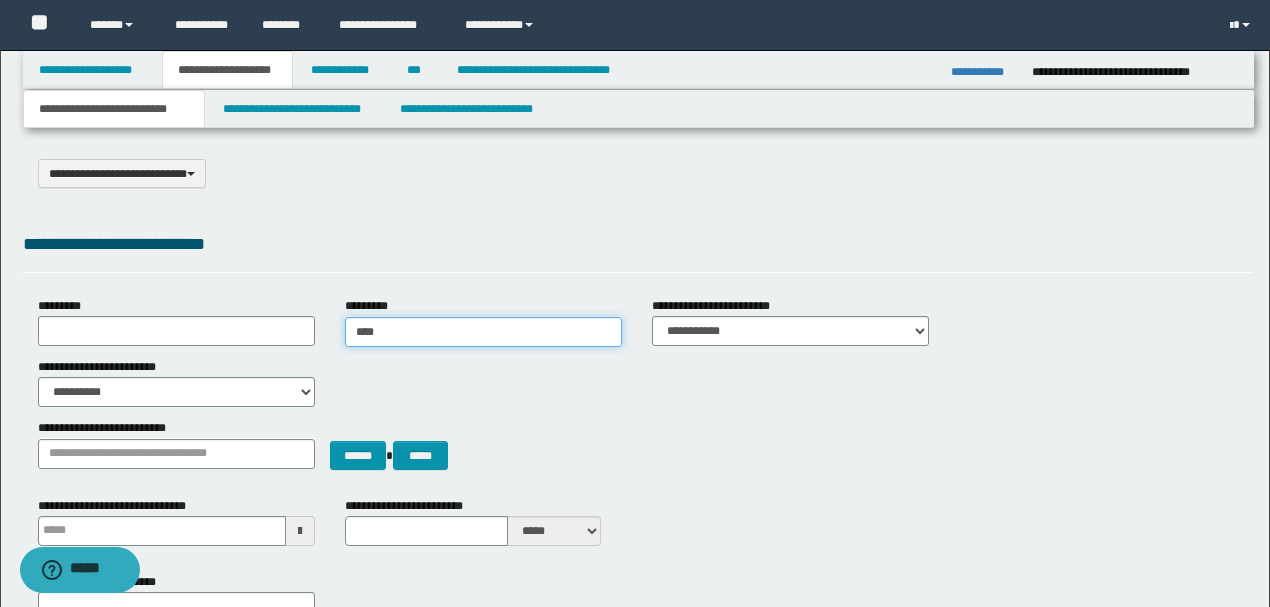 type on "**********" 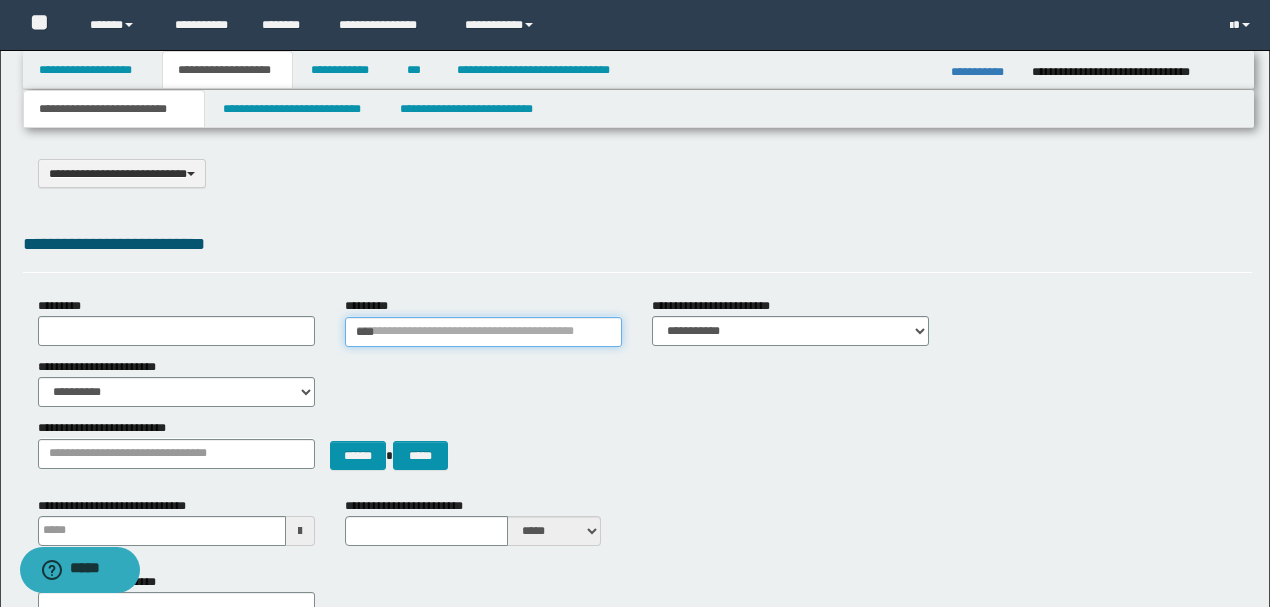 type 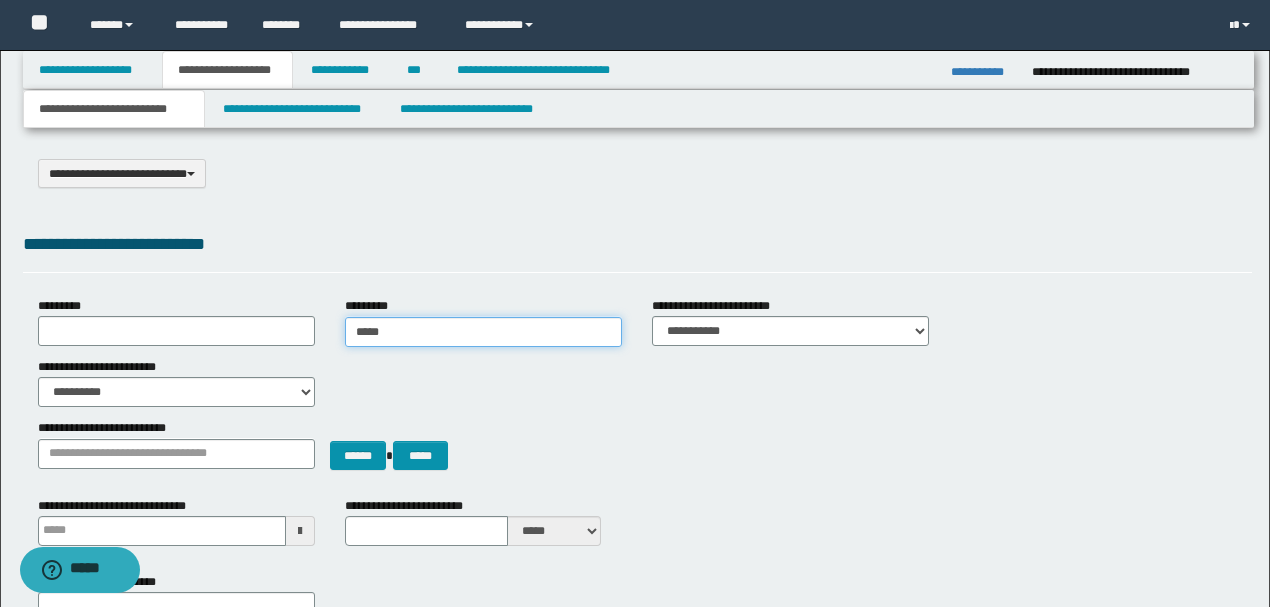 type on "**********" 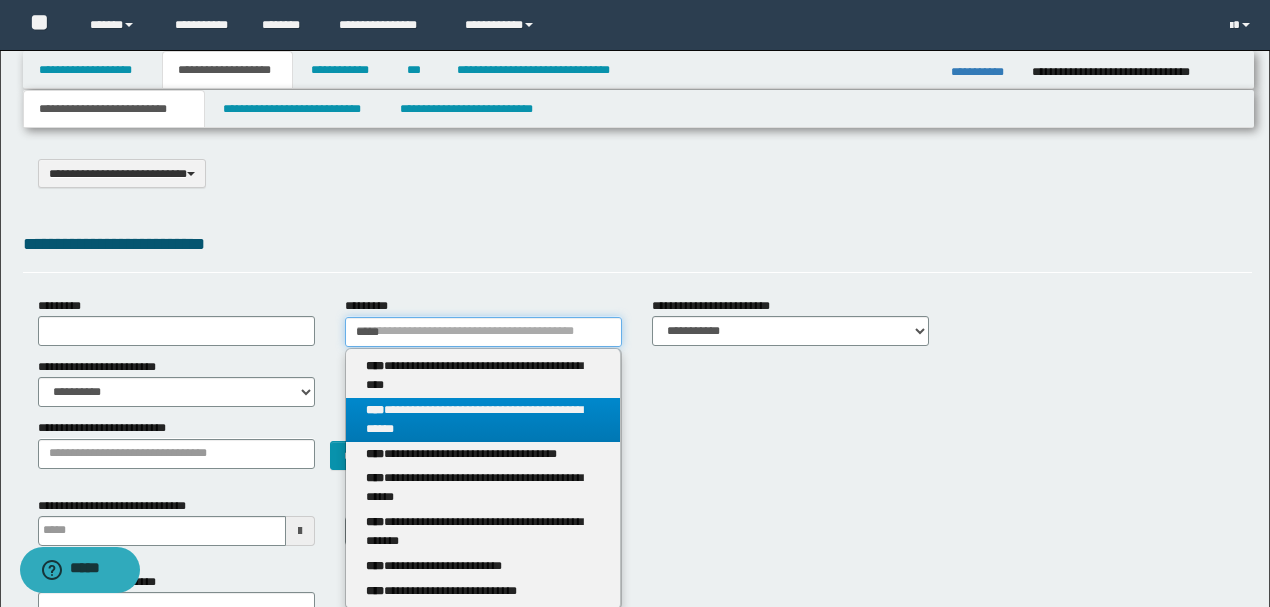 type on "*****" 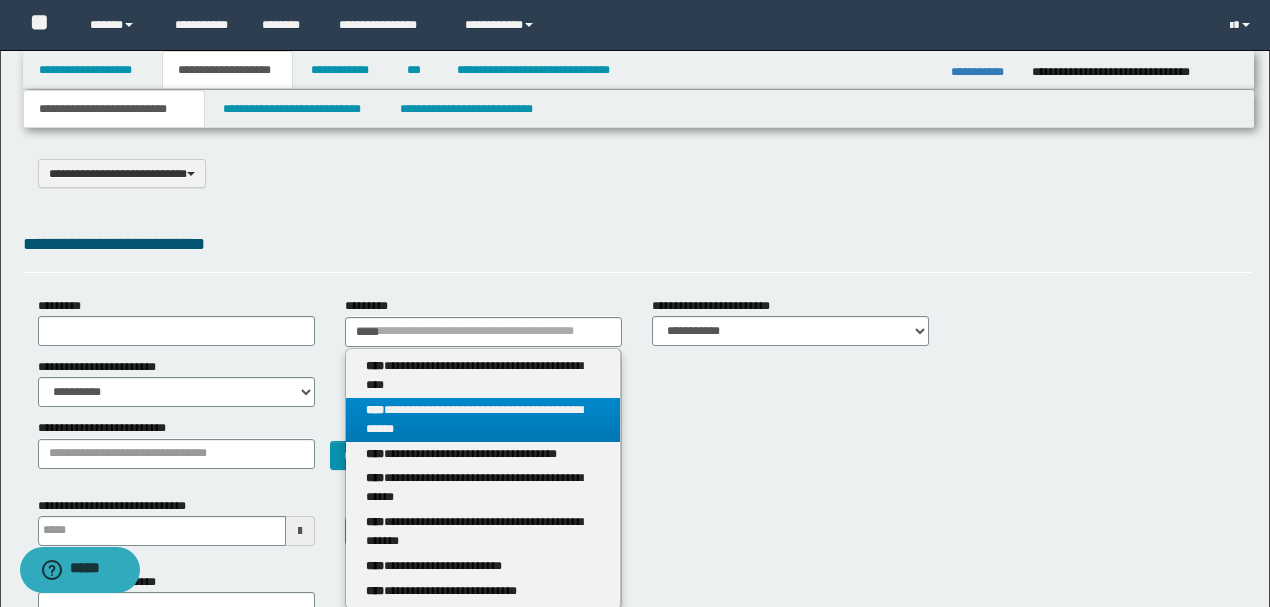 click on "**********" at bounding box center [483, 420] 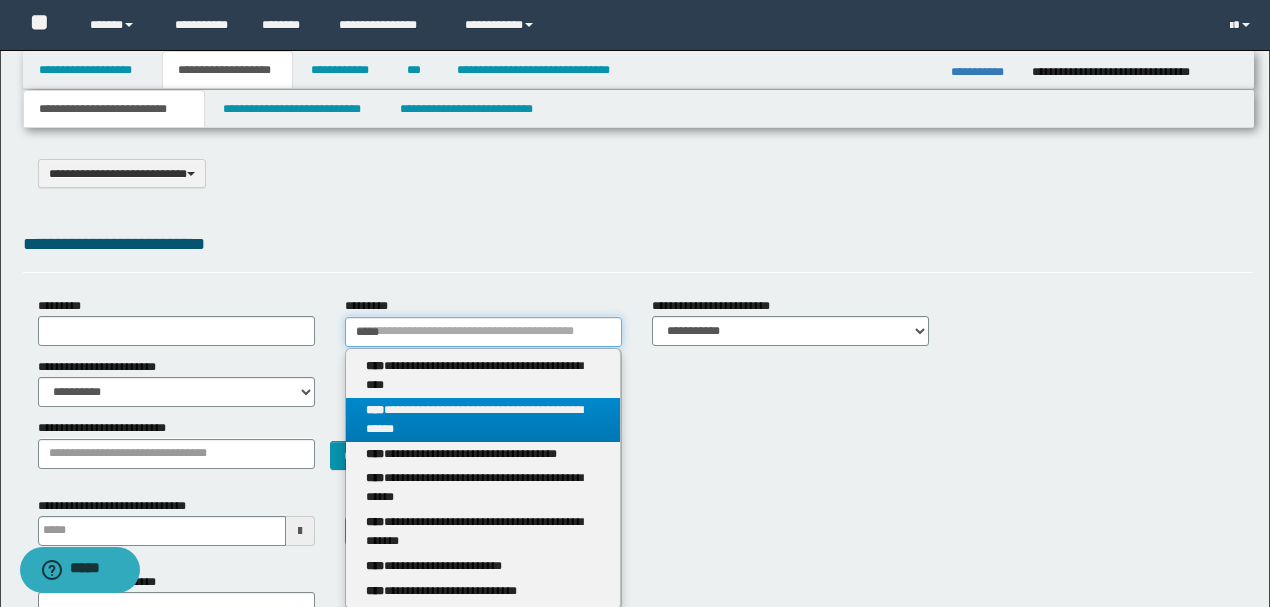 type 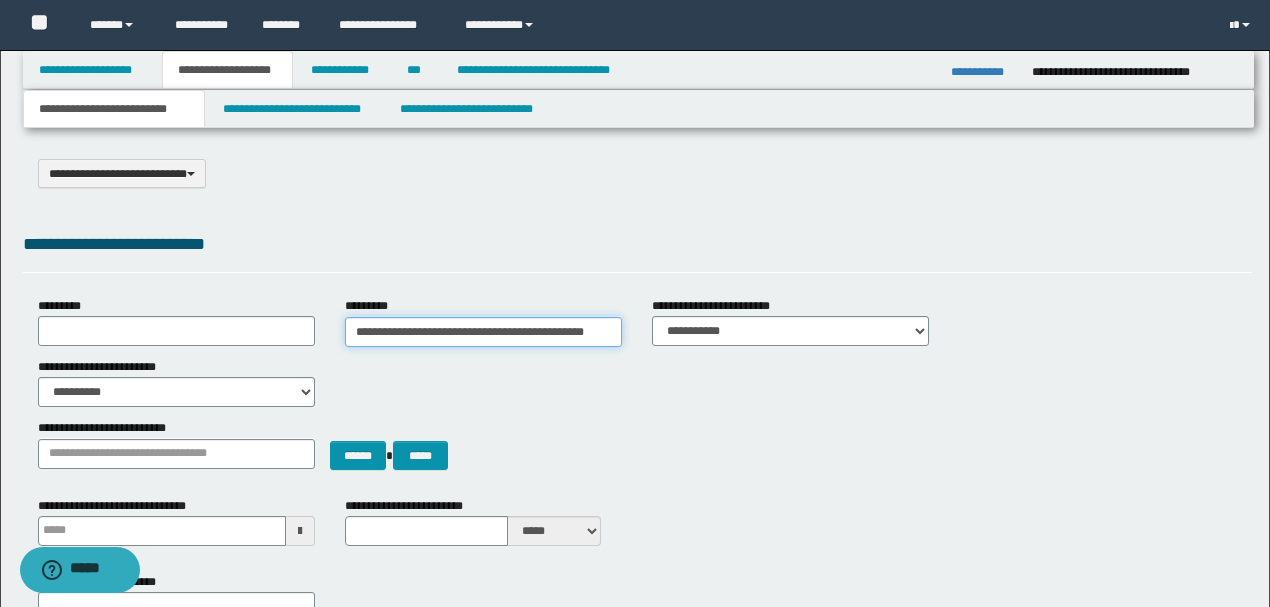 scroll, scrollTop: 0, scrollLeft: 11, axis: horizontal 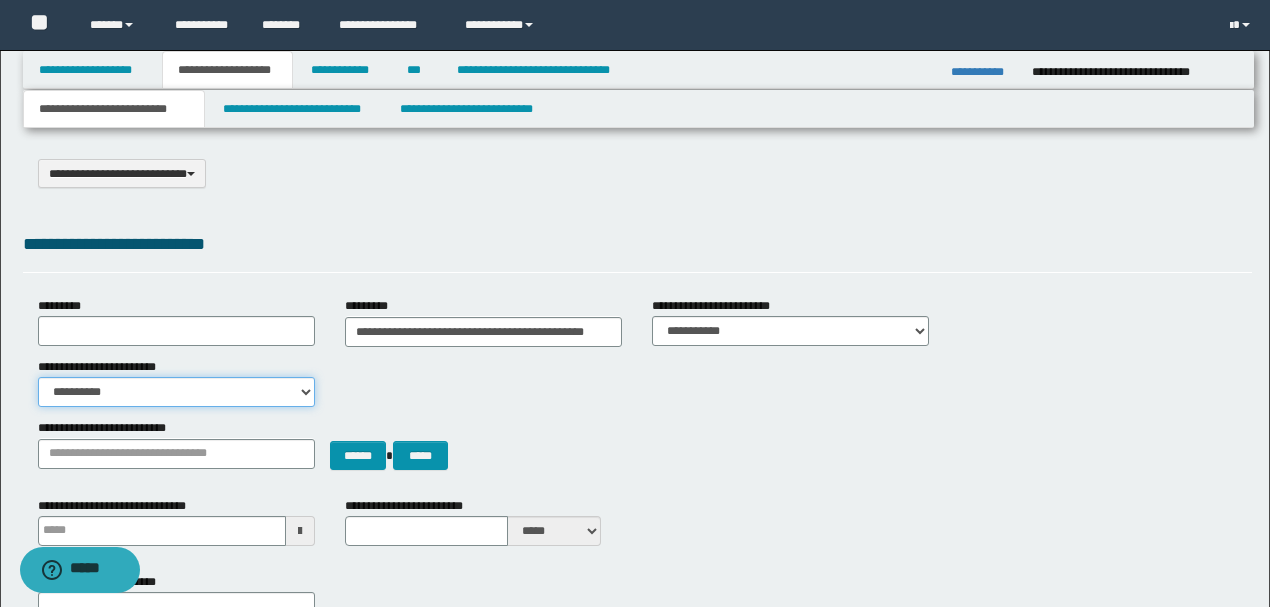 click on "**********" at bounding box center [176, 392] 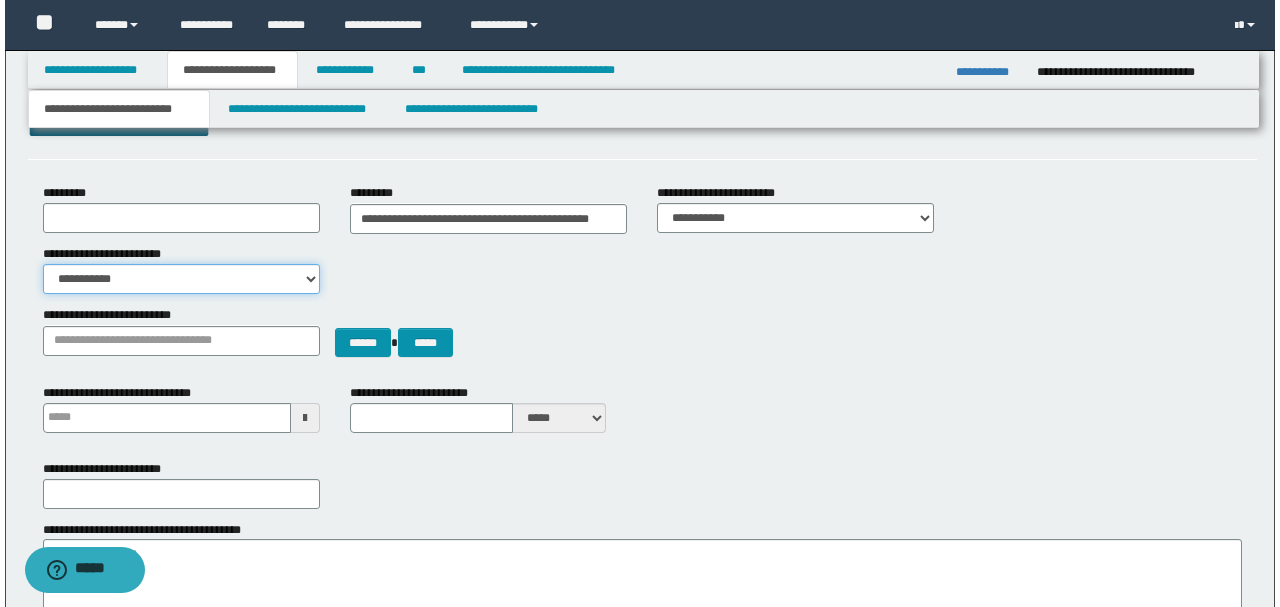 scroll, scrollTop: 0, scrollLeft: 0, axis: both 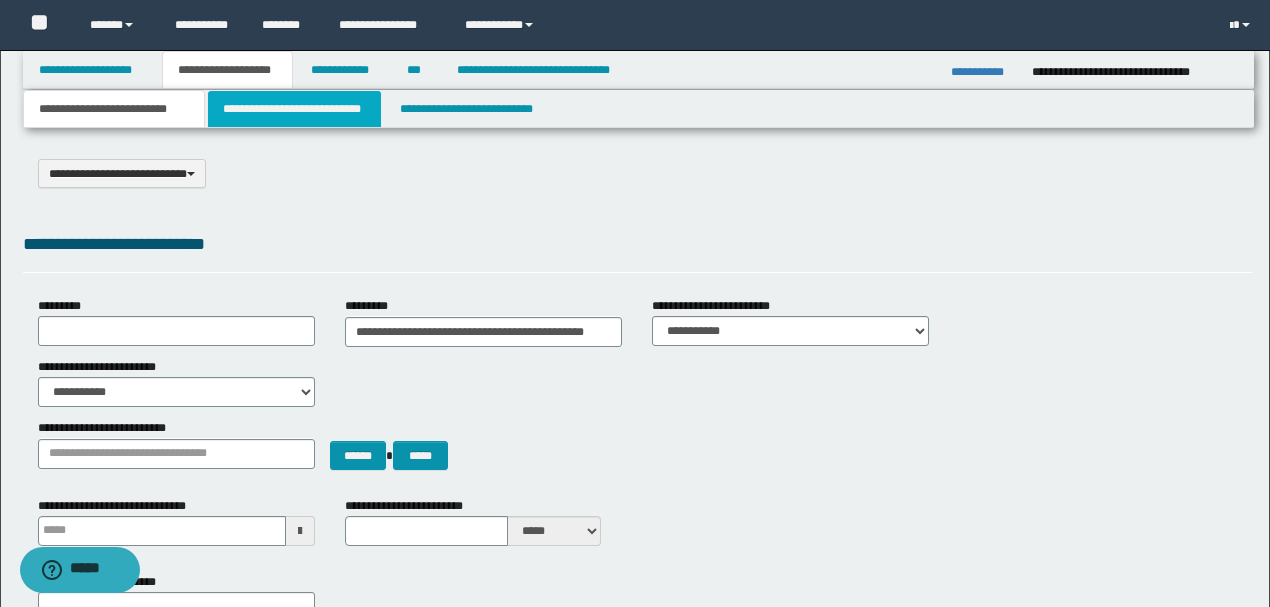 click on "**********" at bounding box center (294, 109) 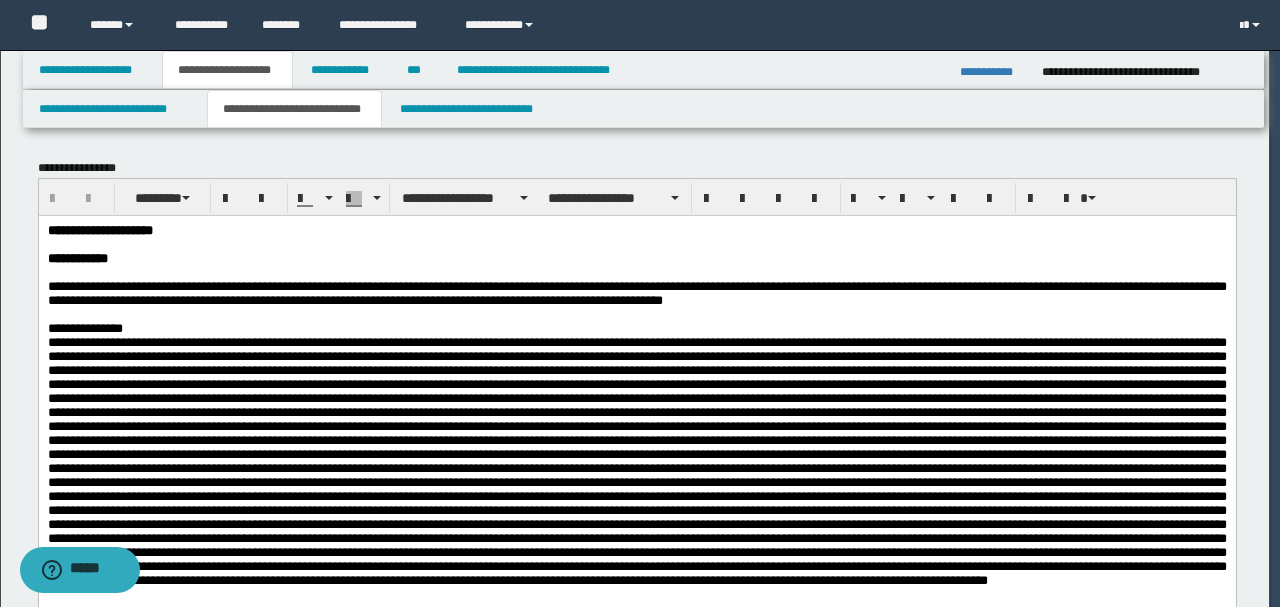 scroll, scrollTop: 0, scrollLeft: 0, axis: both 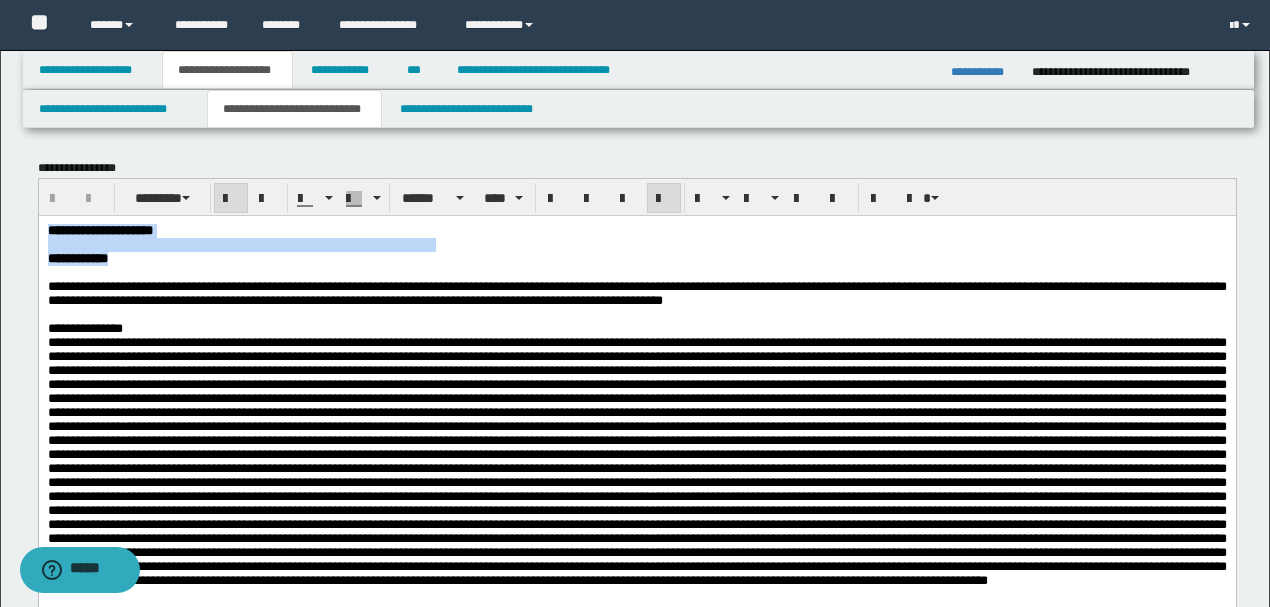 drag, startPoint x: 182, startPoint y: 262, endPoint x: 65, endPoint y: 216, distance: 125.71794 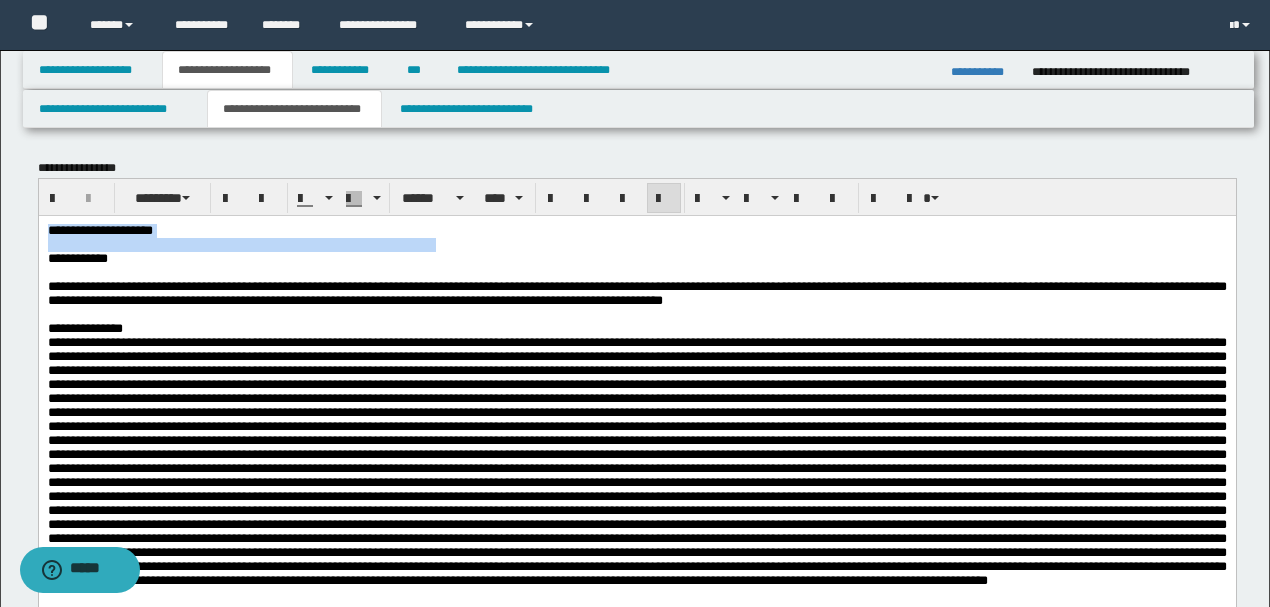 click on "**********" at bounding box center [636, 230] 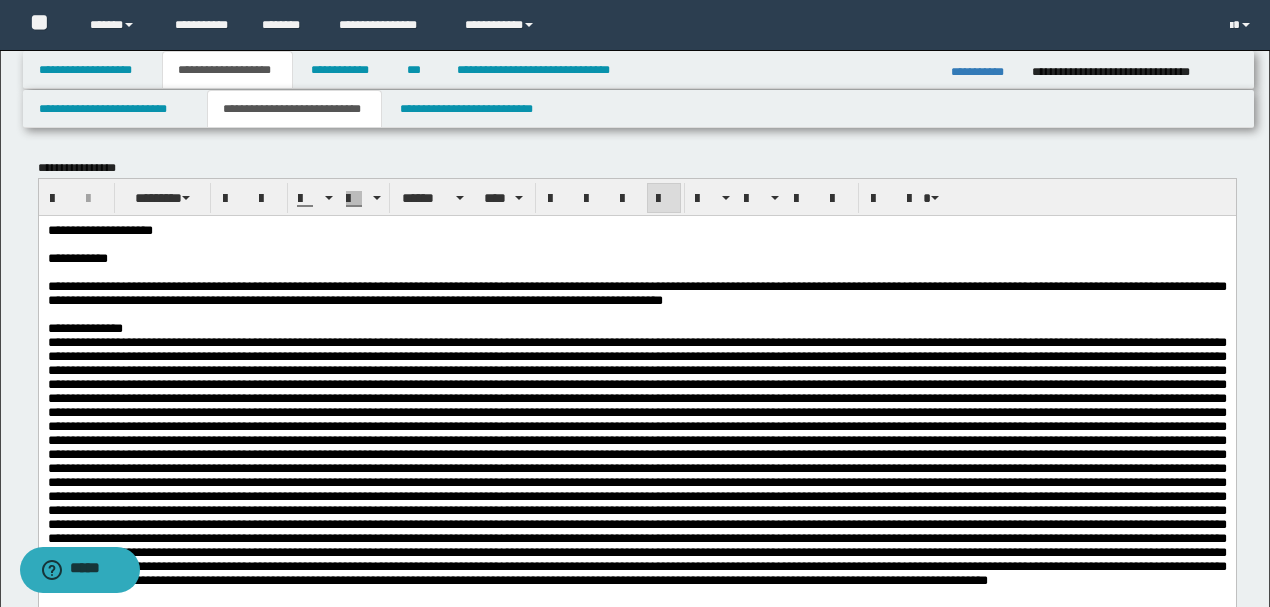 type 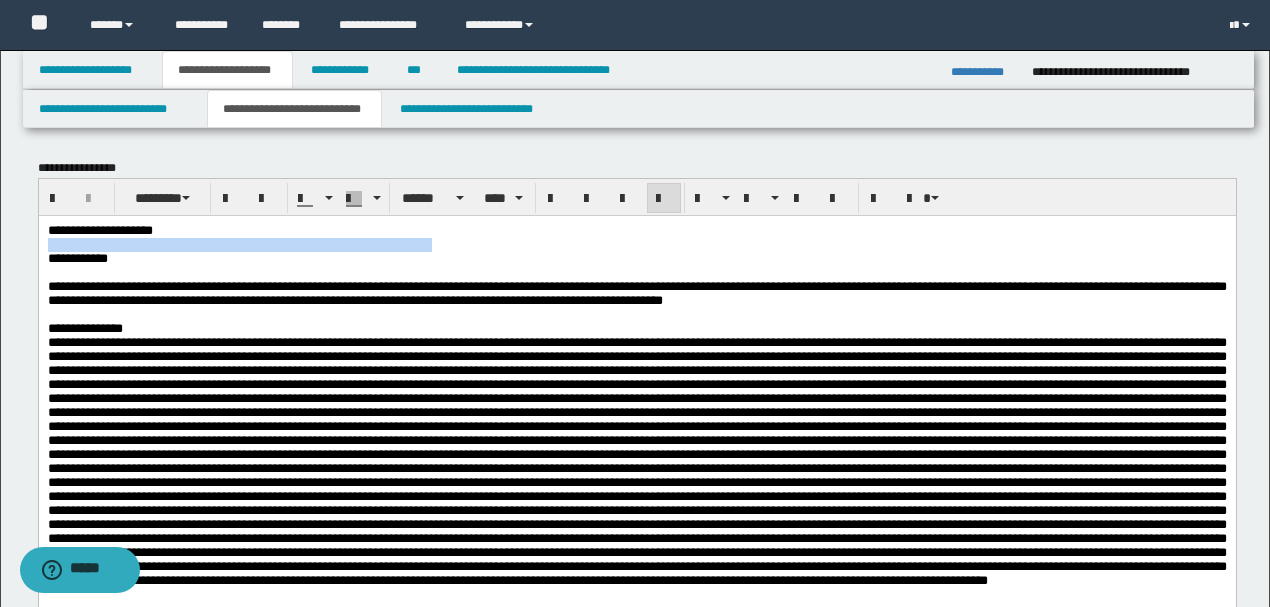 drag, startPoint x: 216, startPoint y: 234, endPoint x: 6, endPoint y: 260, distance: 211.60341 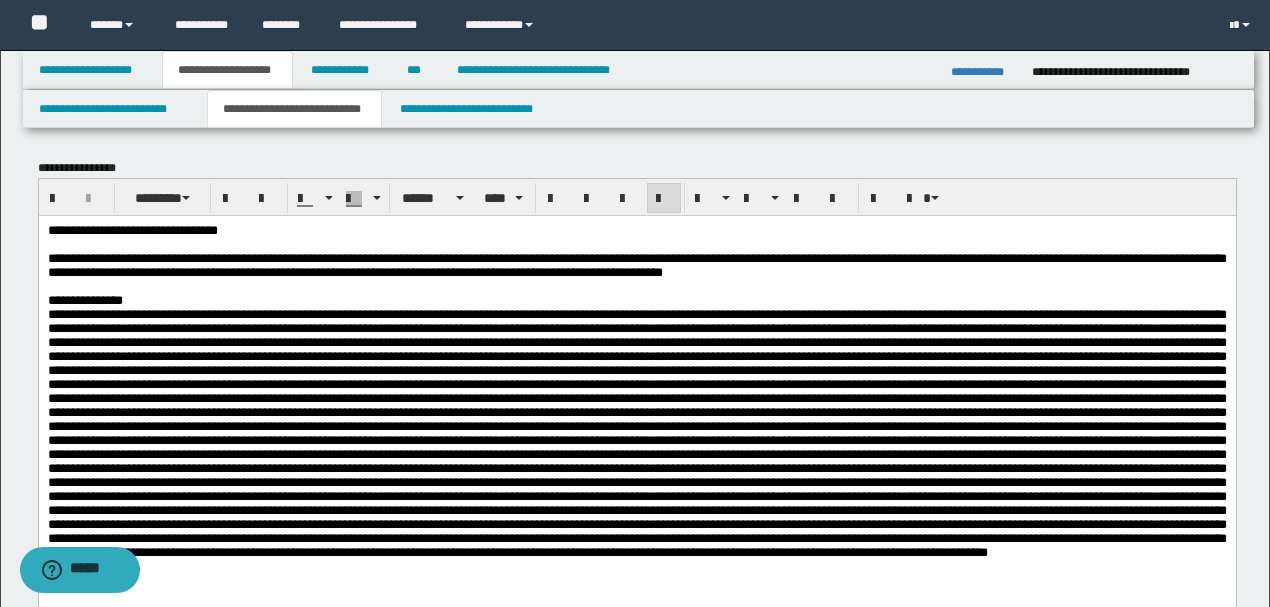 click on "**********" at bounding box center (636, 230) 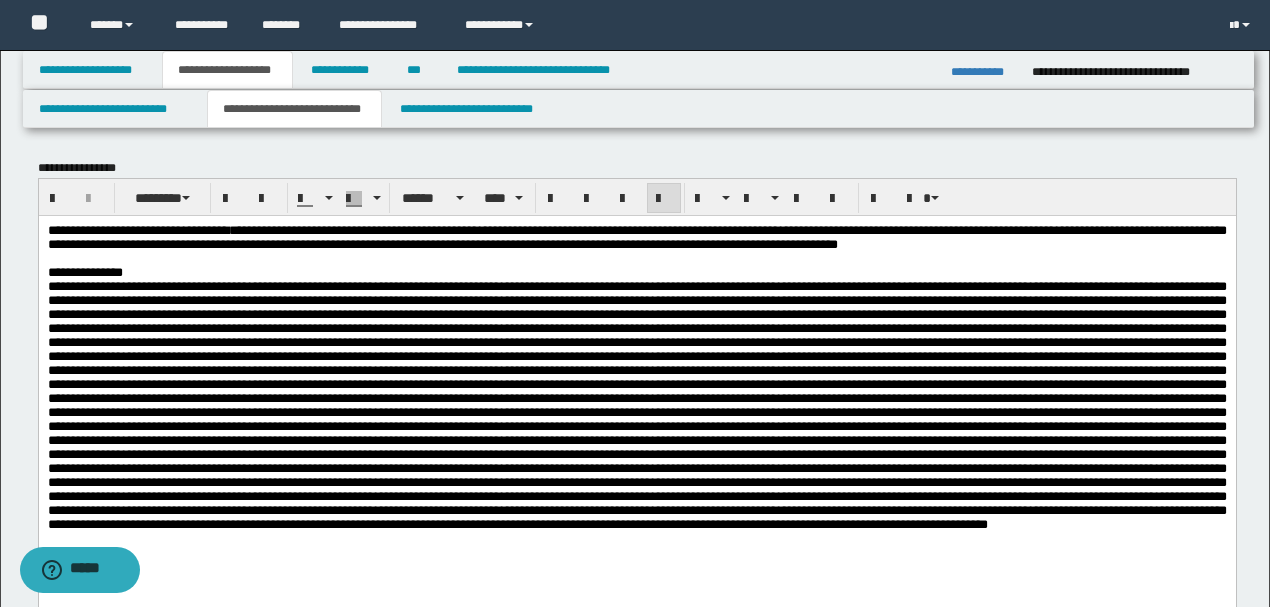 click on "**********" at bounding box center (636, 236) 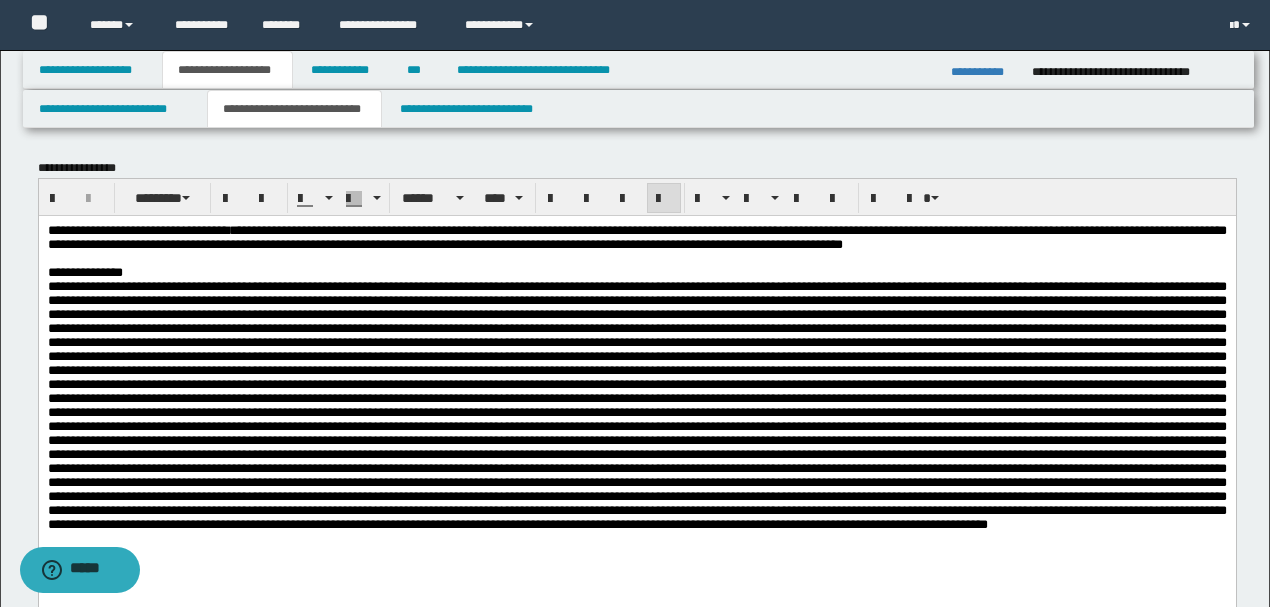 click on "**********" at bounding box center (636, 236) 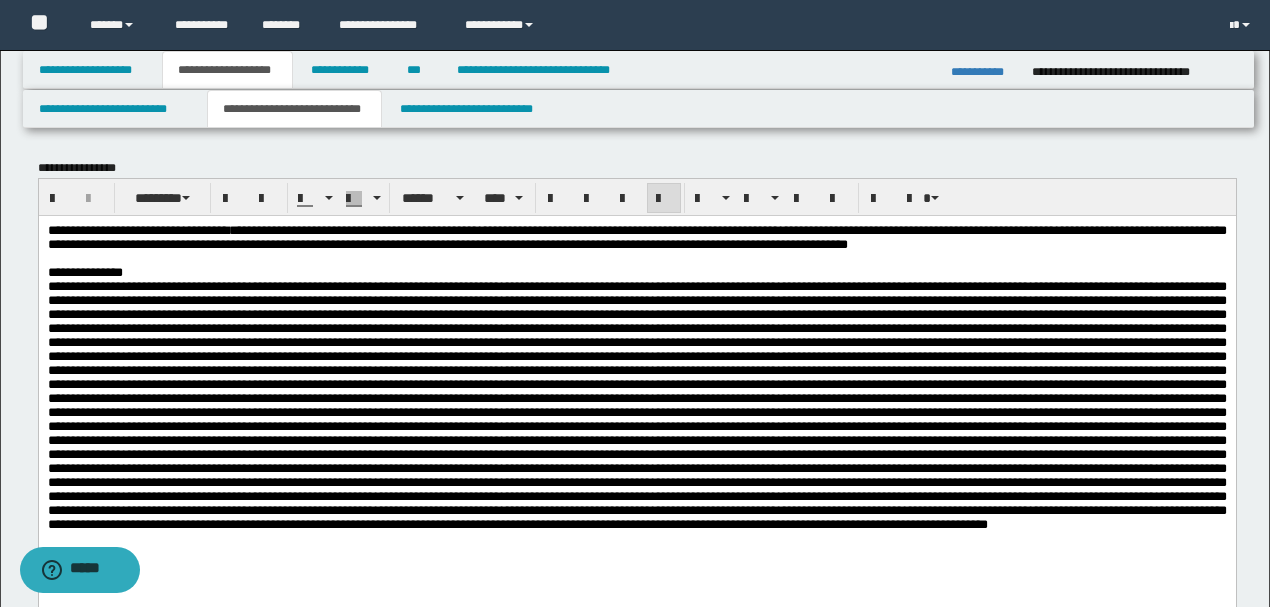 click on "**********" at bounding box center (636, 236) 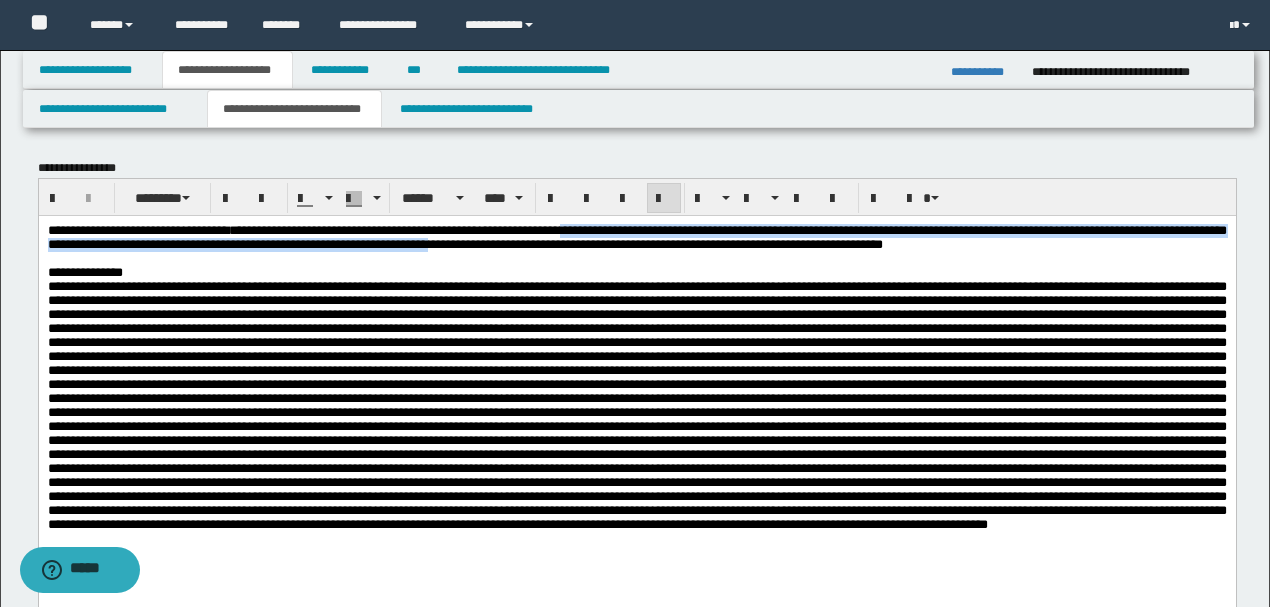drag, startPoint x: 720, startPoint y: 232, endPoint x: 708, endPoint y: 242, distance: 15.6205 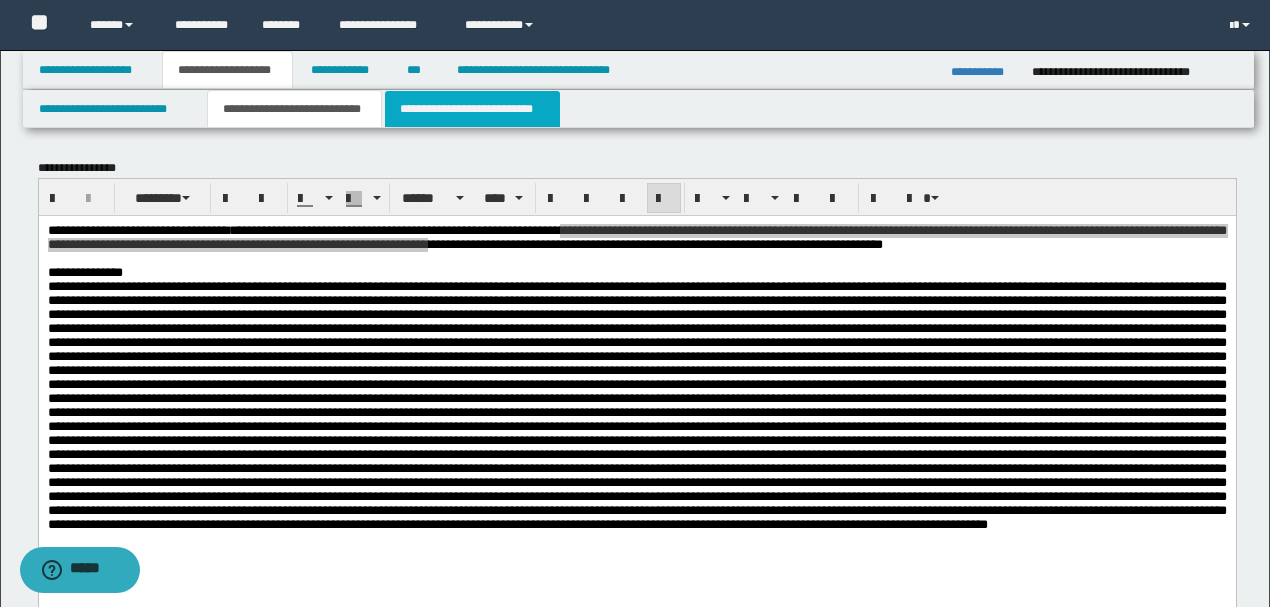 click on "**********" at bounding box center [472, 109] 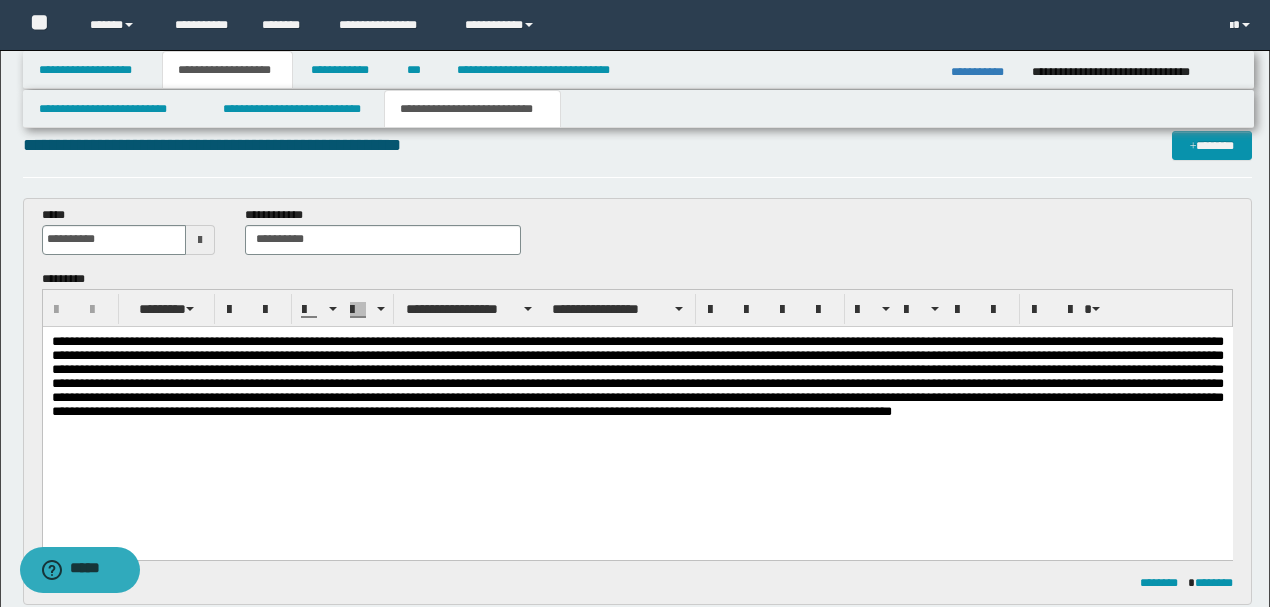 scroll, scrollTop: 0, scrollLeft: 0, axis: both 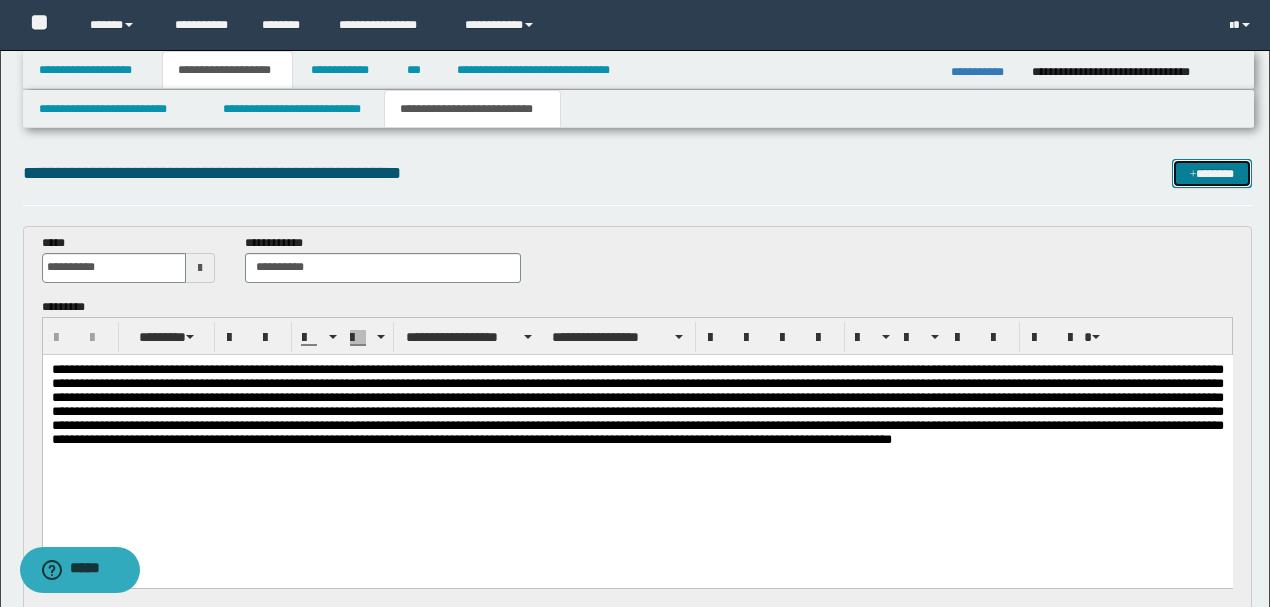 click on "*******" at bounding box center [1211, 173] 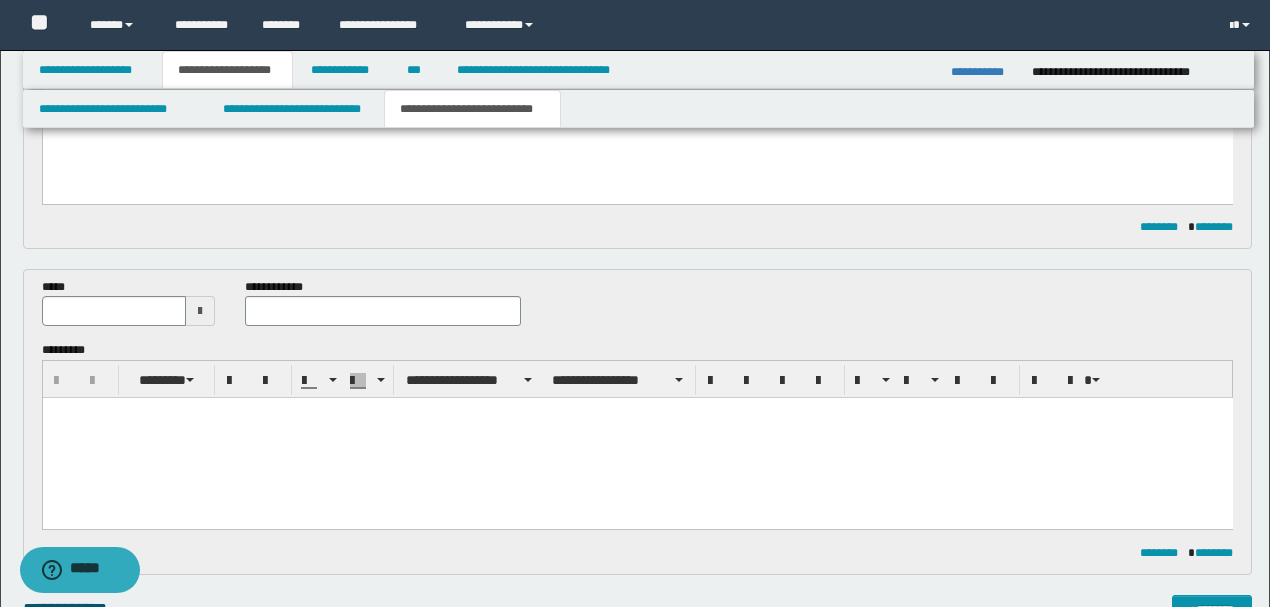 scroll, scrollTop: 380, scrollLeft: 0, axis: vertical 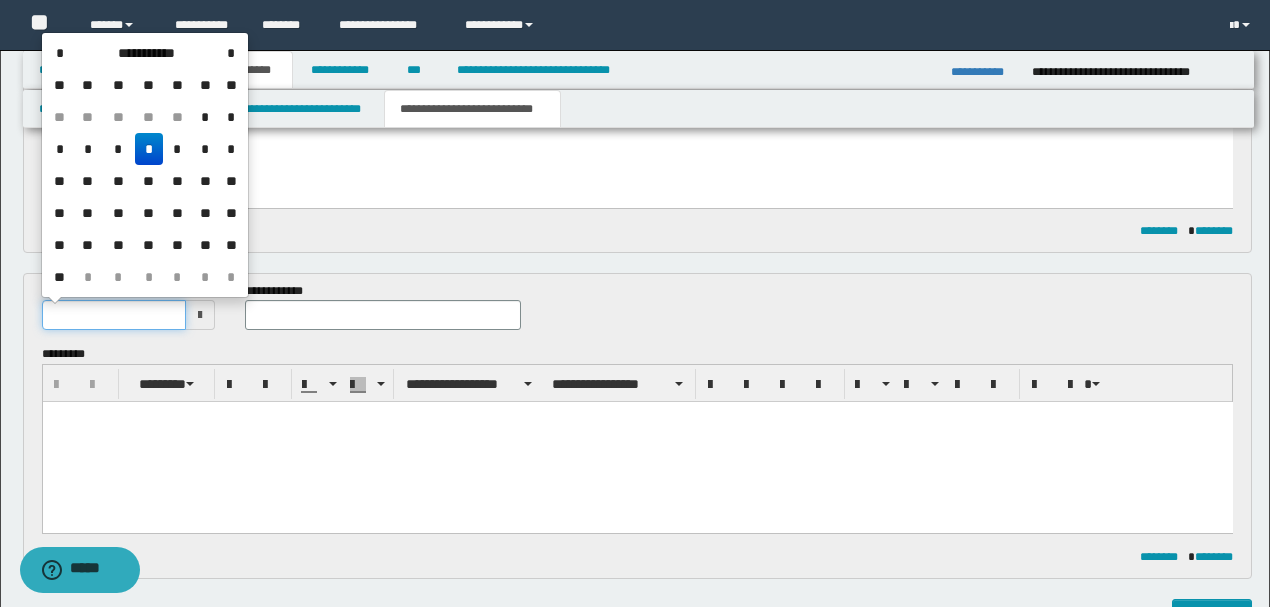 click at bounding box center [114, 315] 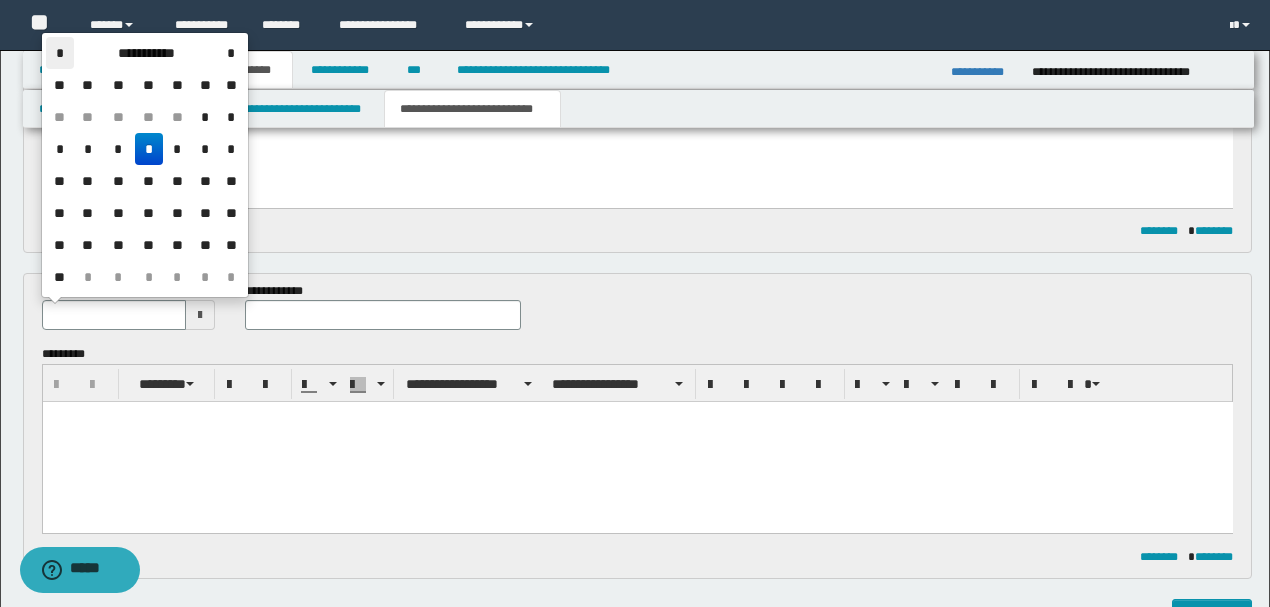 click on "*" at bounding box center [60, 53] 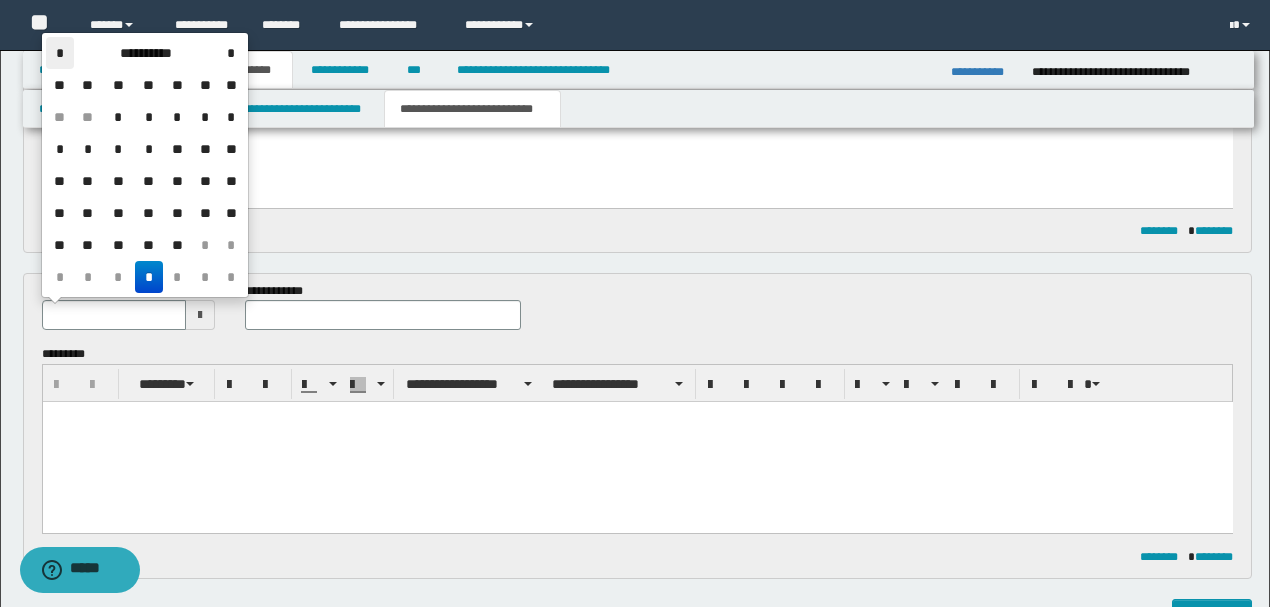 click on "*" at bounding box center (60, 53) 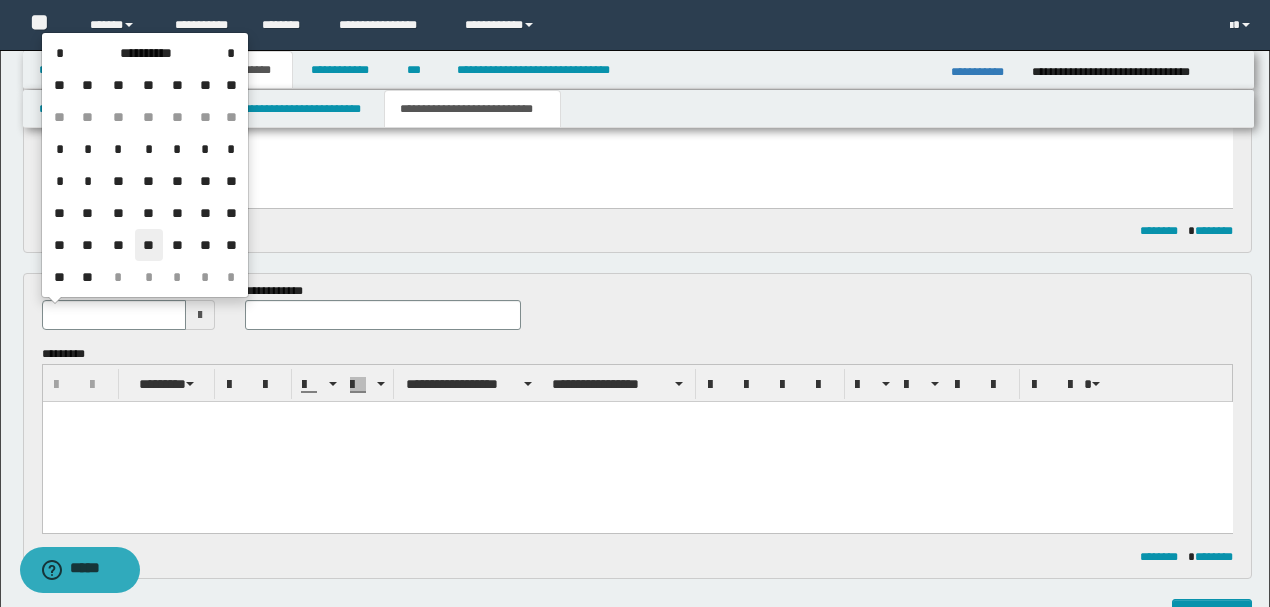 click on "**" at bounding box center (149, 245) 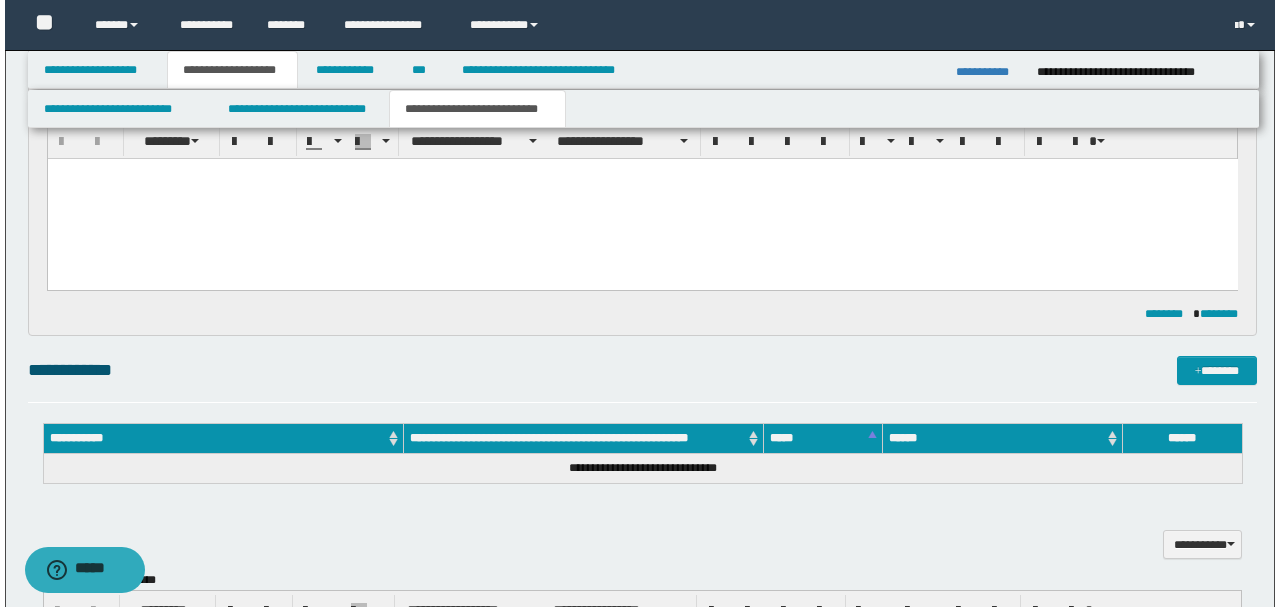 scroll, scrollTop: 646, scrollLeft: 0, axis: vertical 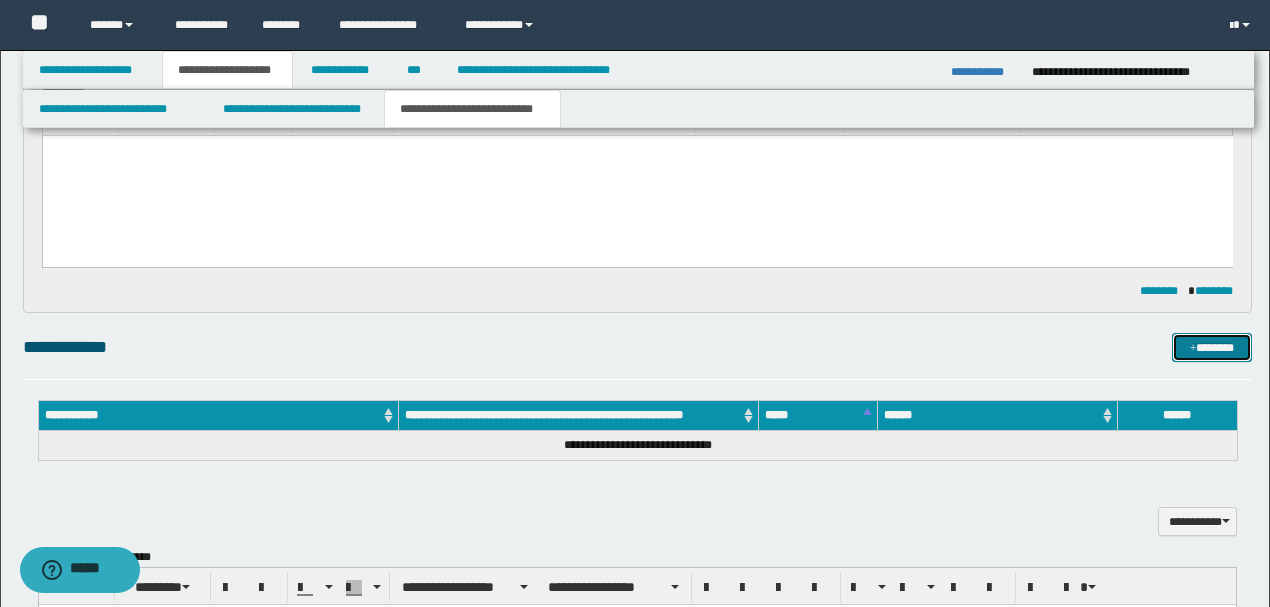 click on "*******" at bounding box center [1211, 347] 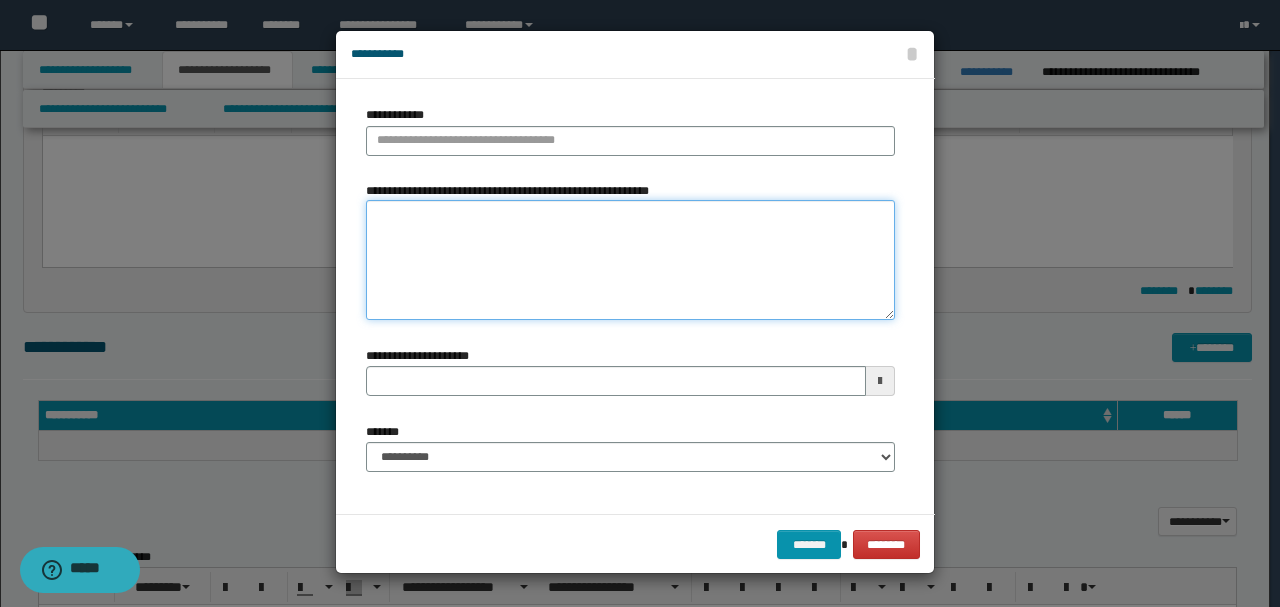 click on "**********" at bounding box center (630, 260) 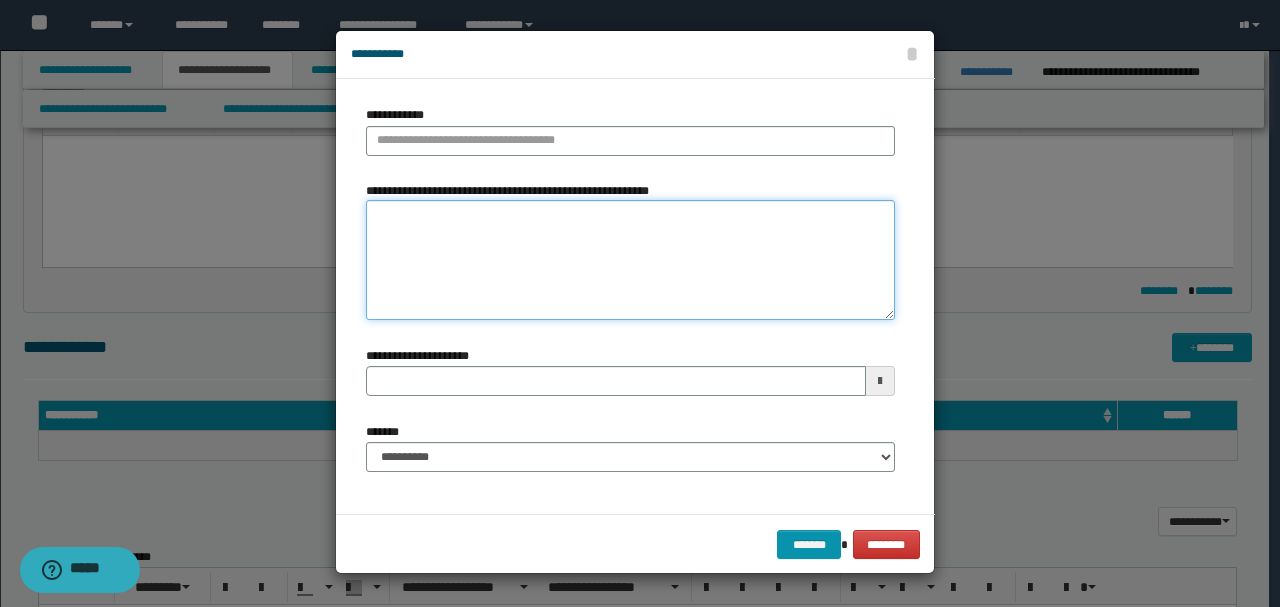 paste on "**********" 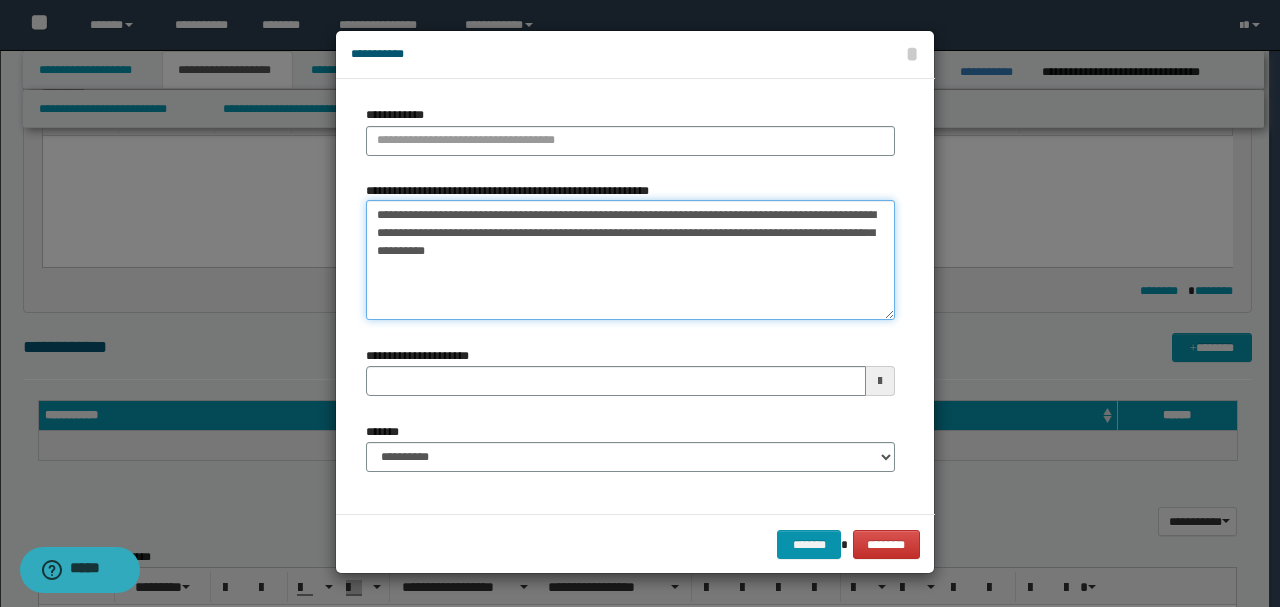 type 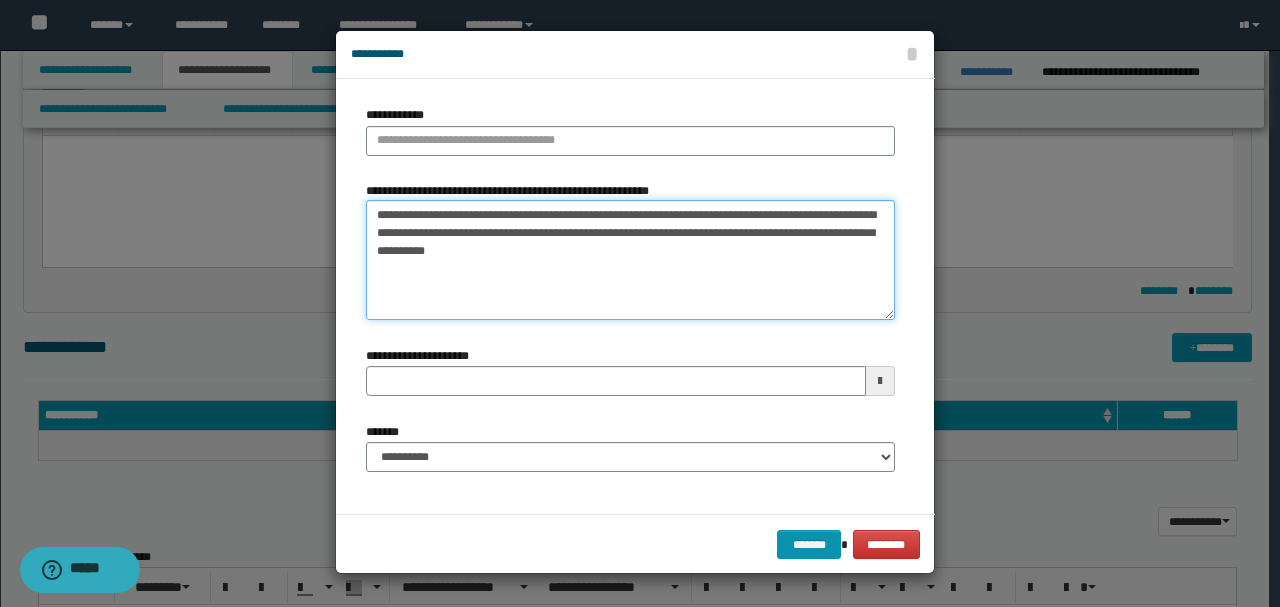 type on "**********" 